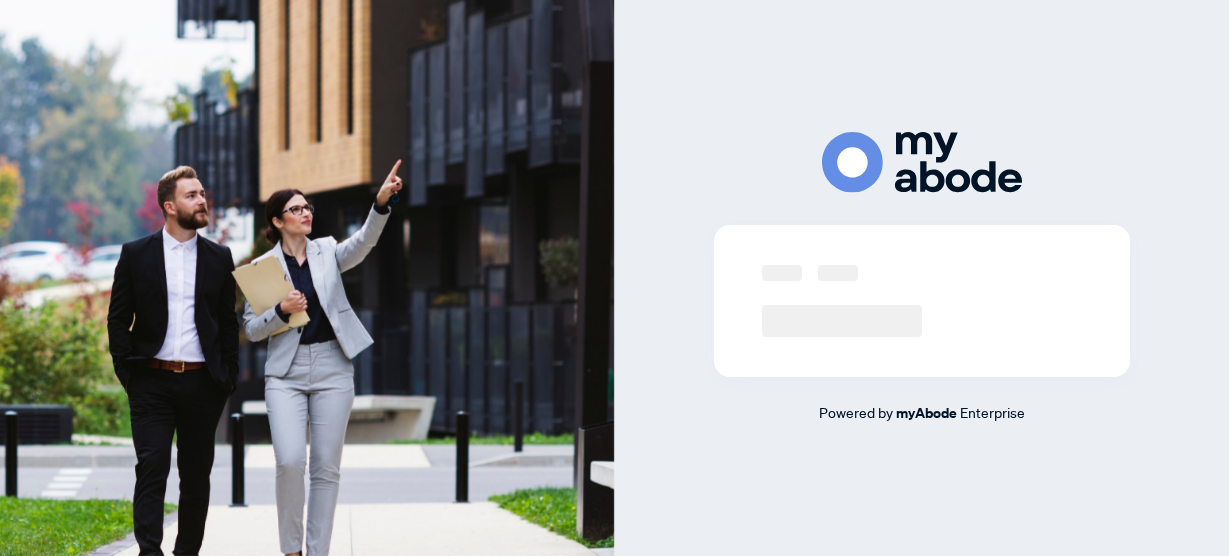 scroll, scrollTop: 0, scrollLeft: 0, axis: both 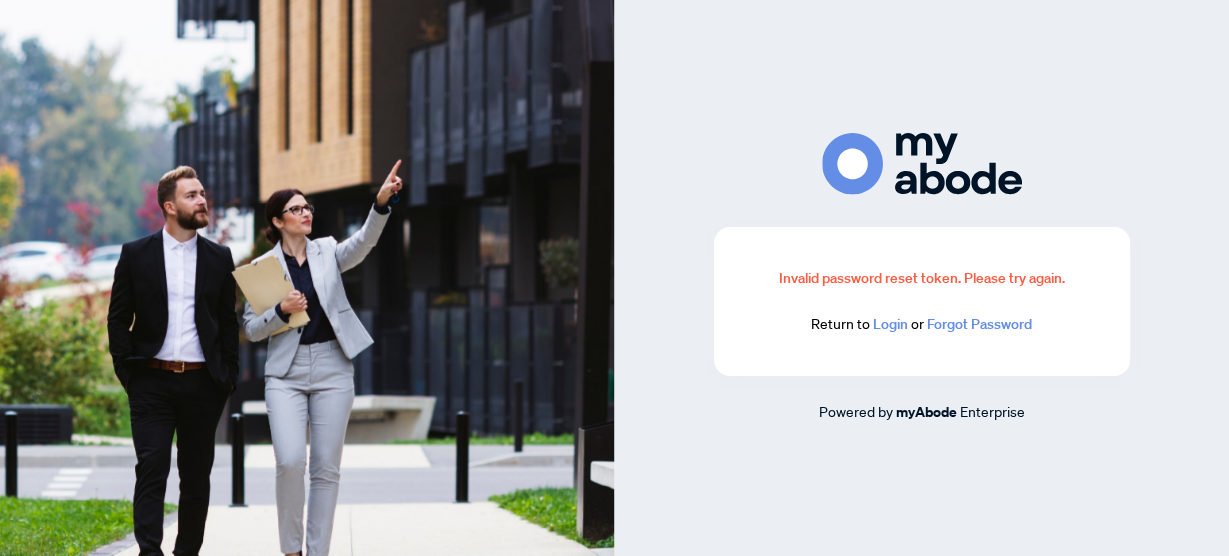 click on "Login" at bounding box center (890, 324) 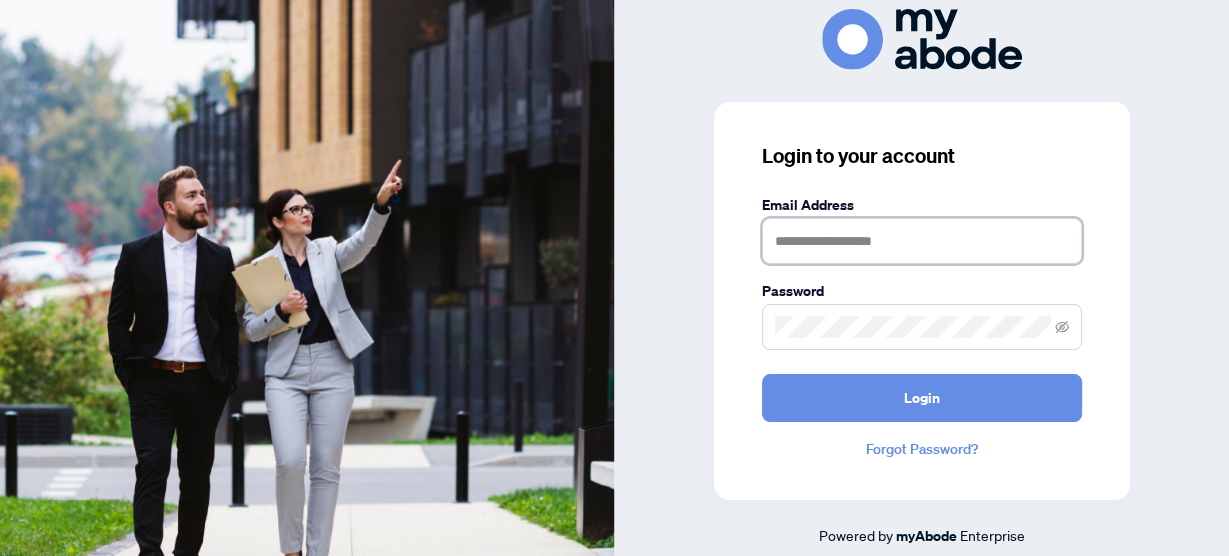 click at bounding box center (922, 241) 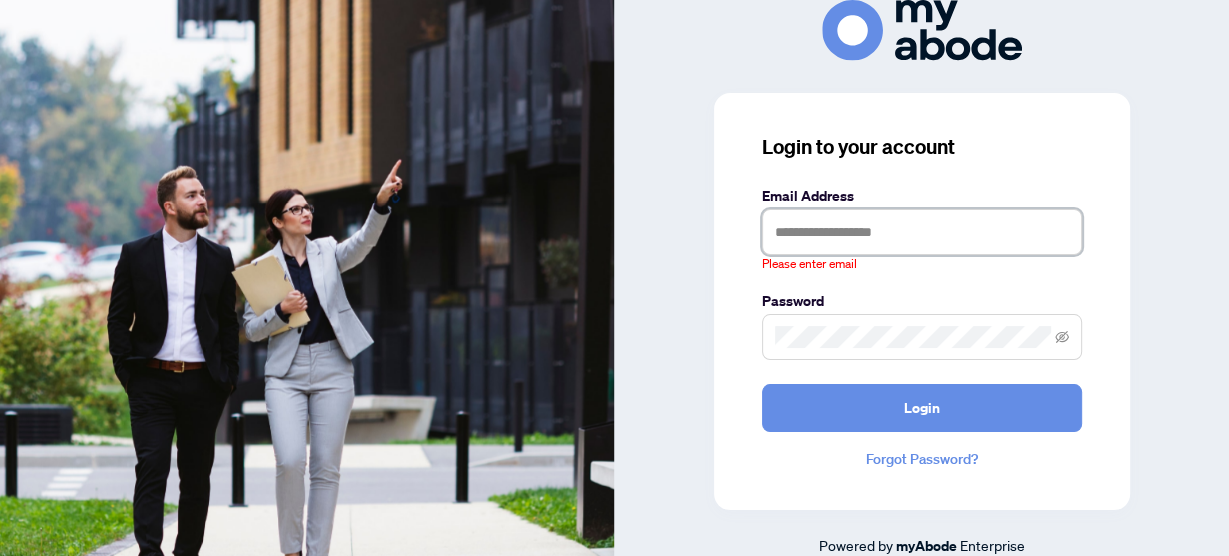 type on "**********" 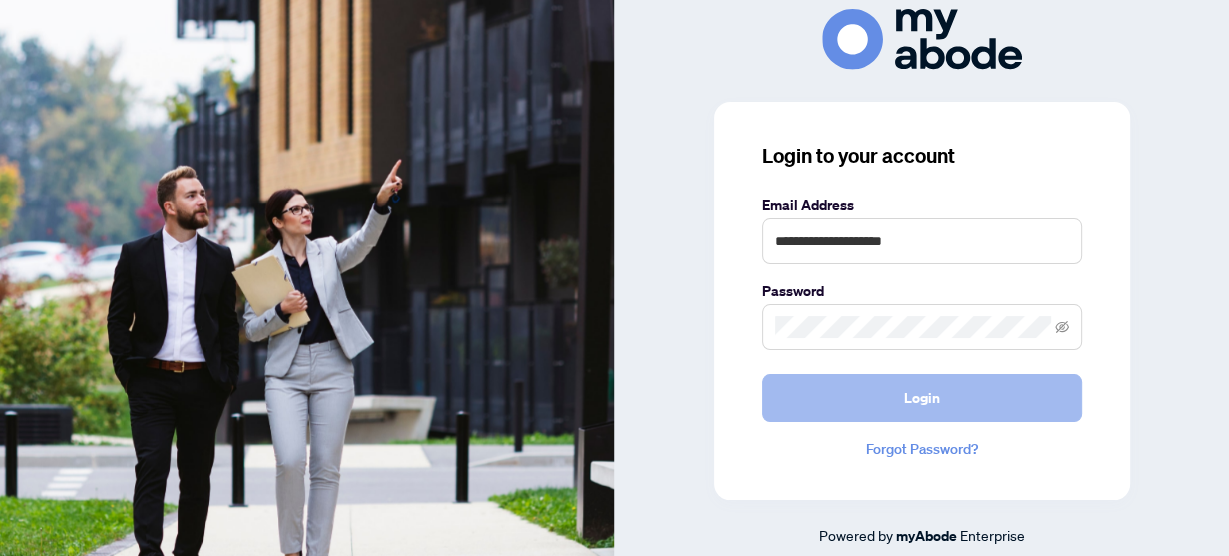 click on "Login" at bounding box center (922, 398) 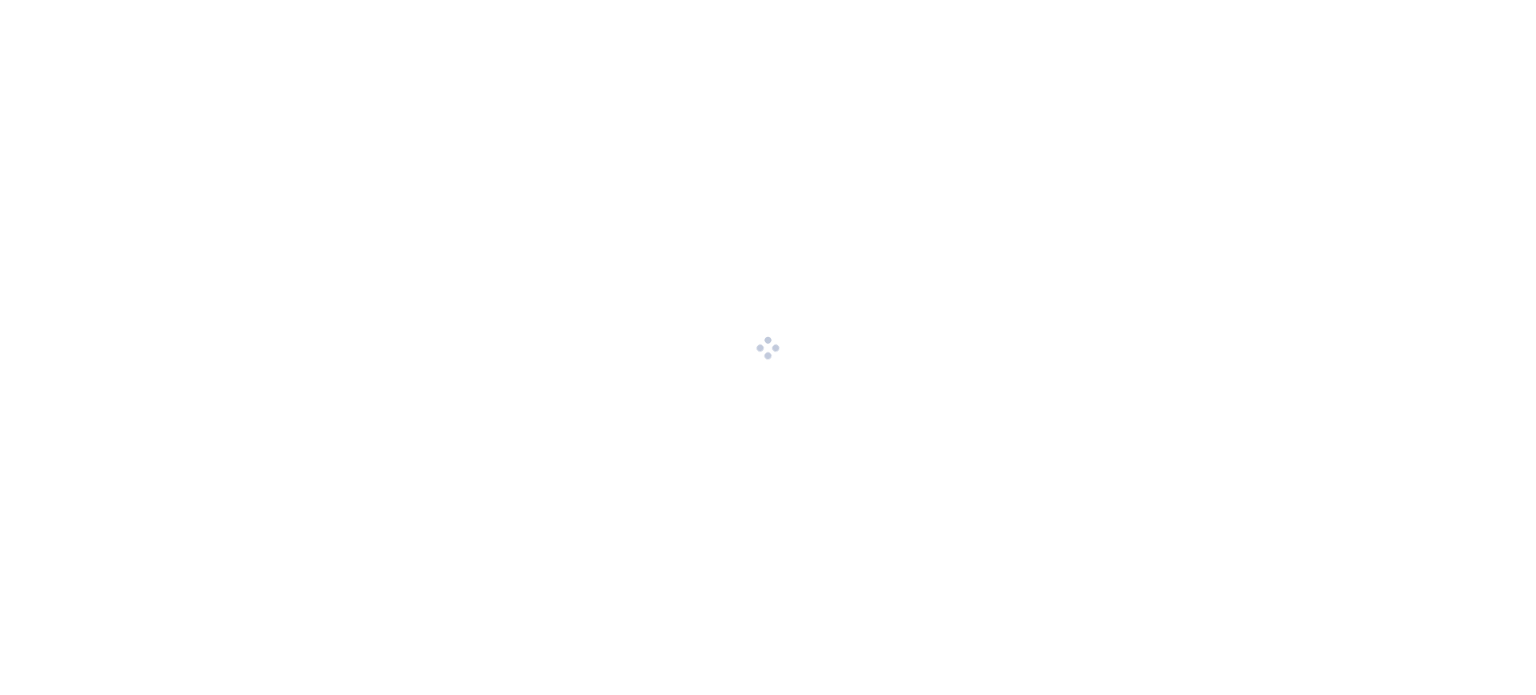 scroll, scrollTop: 0, scrollLeft: 0, axis: both 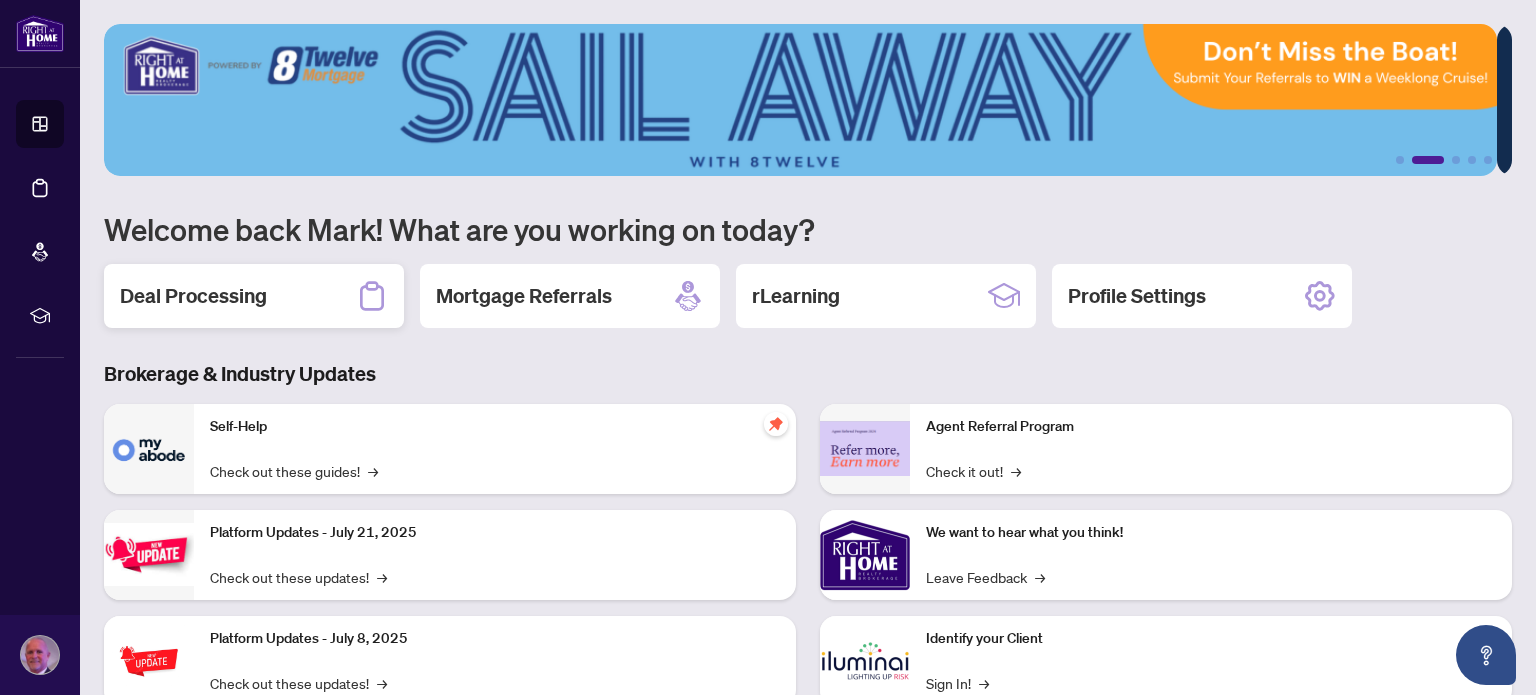 click on "Deal Processing" at bounding box center [193, 296] 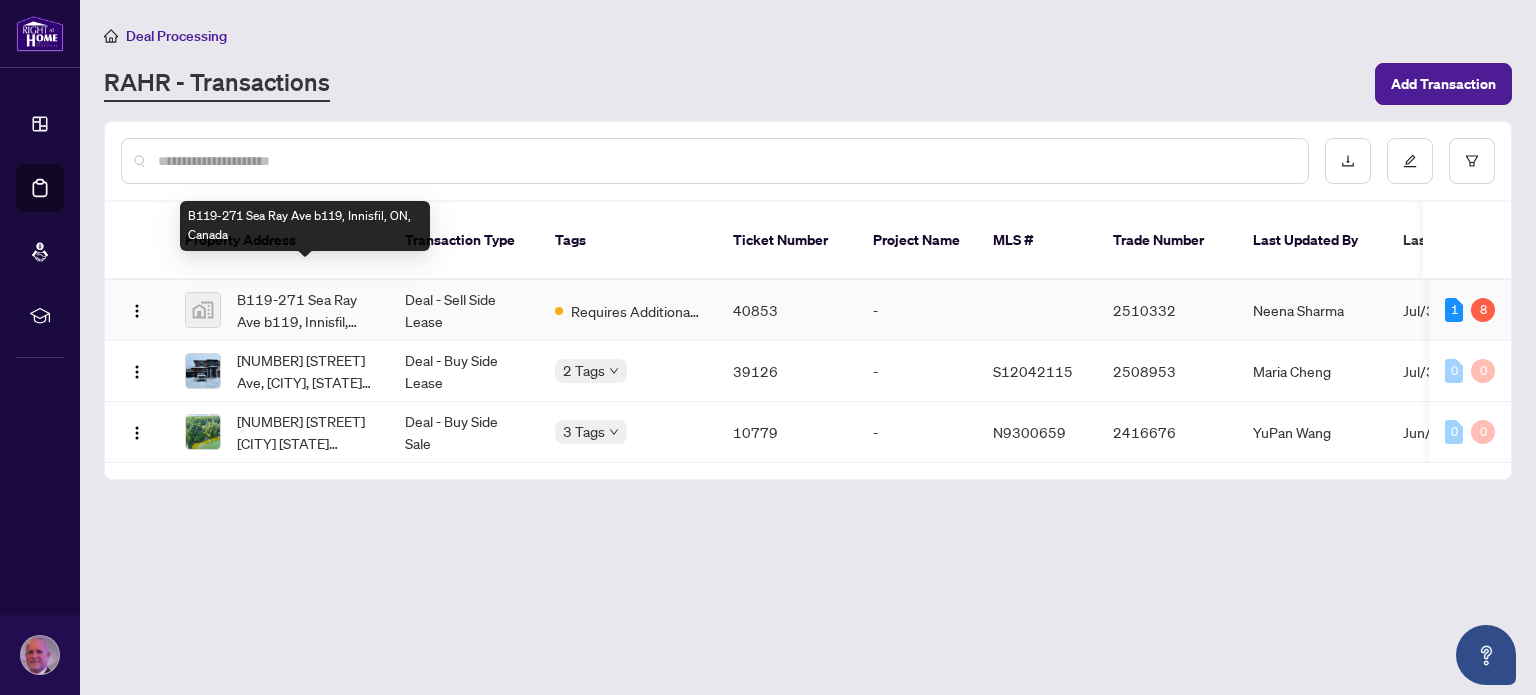 click on "B119-271 Sea Ray Ave b119, Innisfil, ON, Canada" at bounding box center (305, 310) 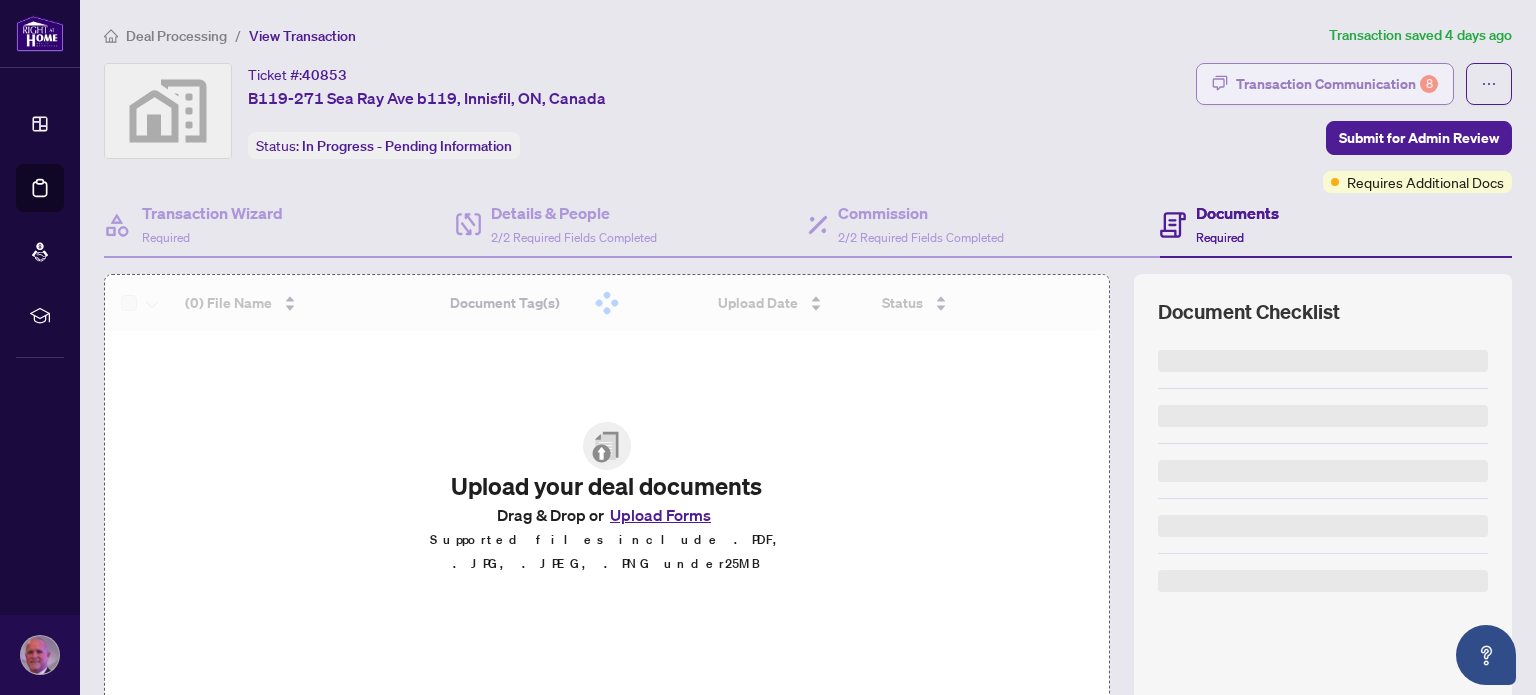 click on "Transaction Communication 8" at bounding box center (1337, 84) 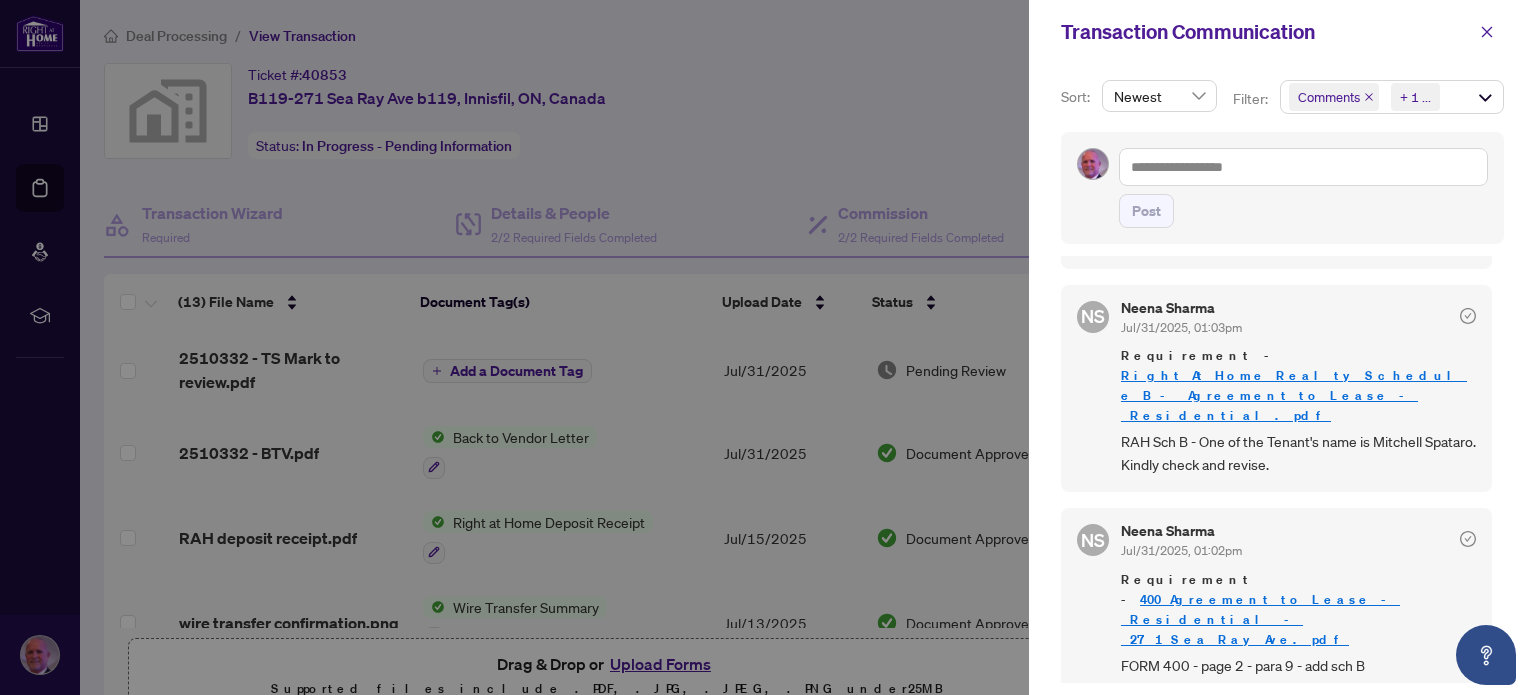 scroll, scrollTop: 1967, scrollLeft: 0, axis: vertical 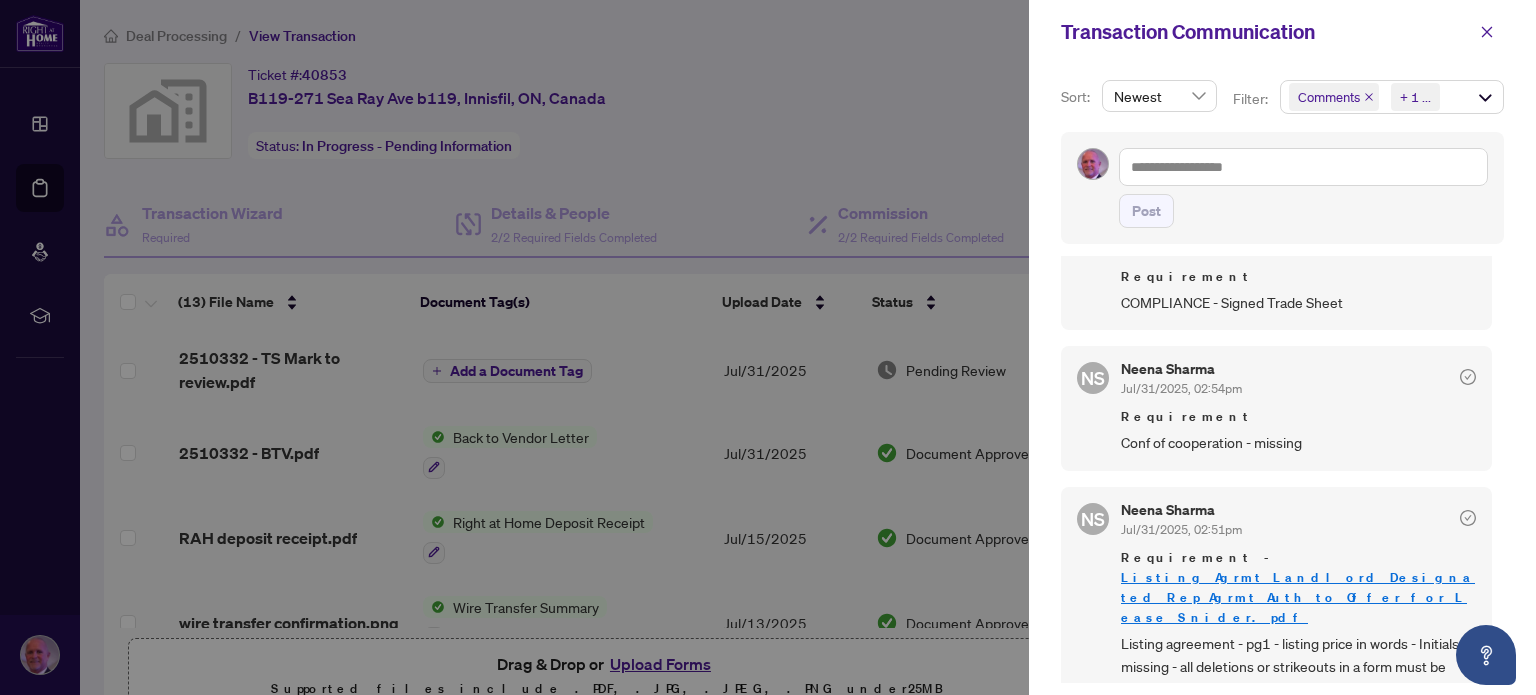 drag, startPoint x: 1491, startPoint y: 444, endPoint x: 1485, endPoint y: 420, distance: 24.738634 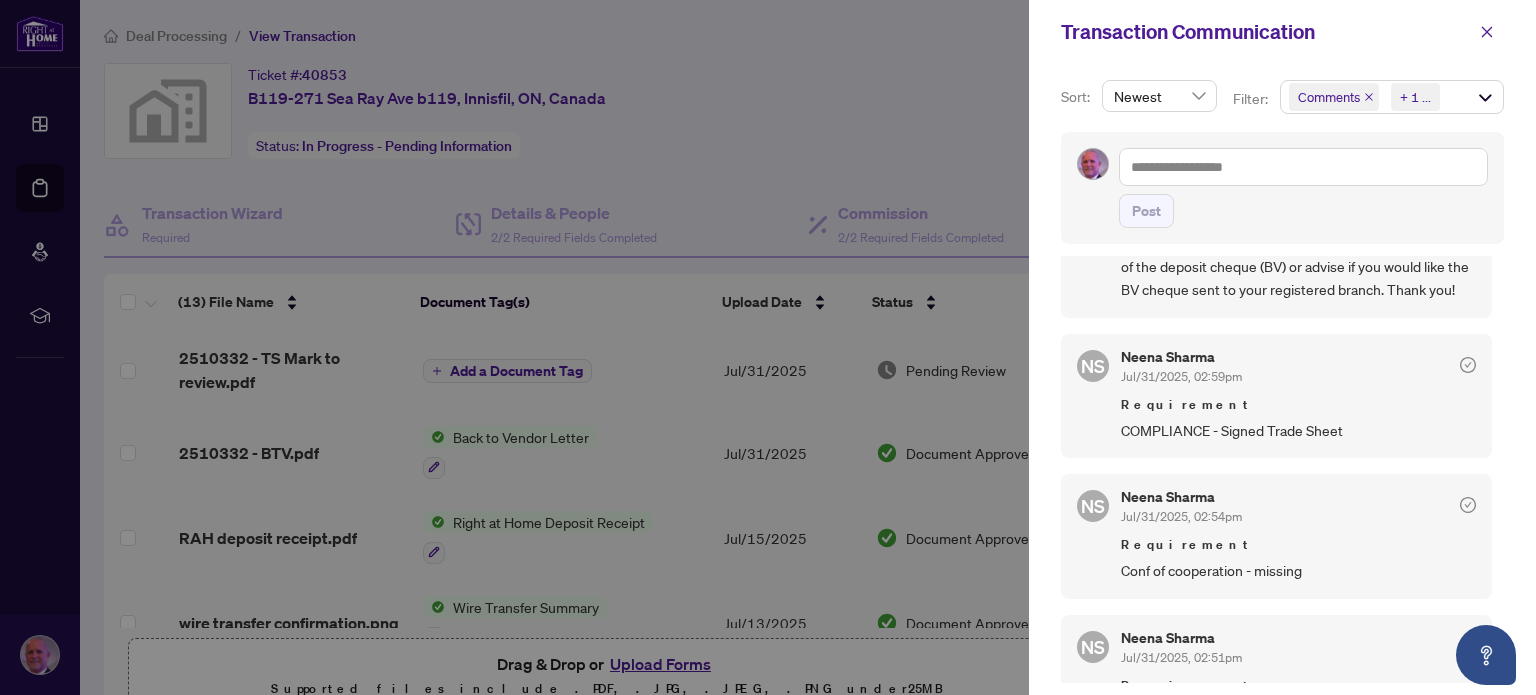 scroll, scrollTop: 895, scrollLeft: 0, axis: vertical 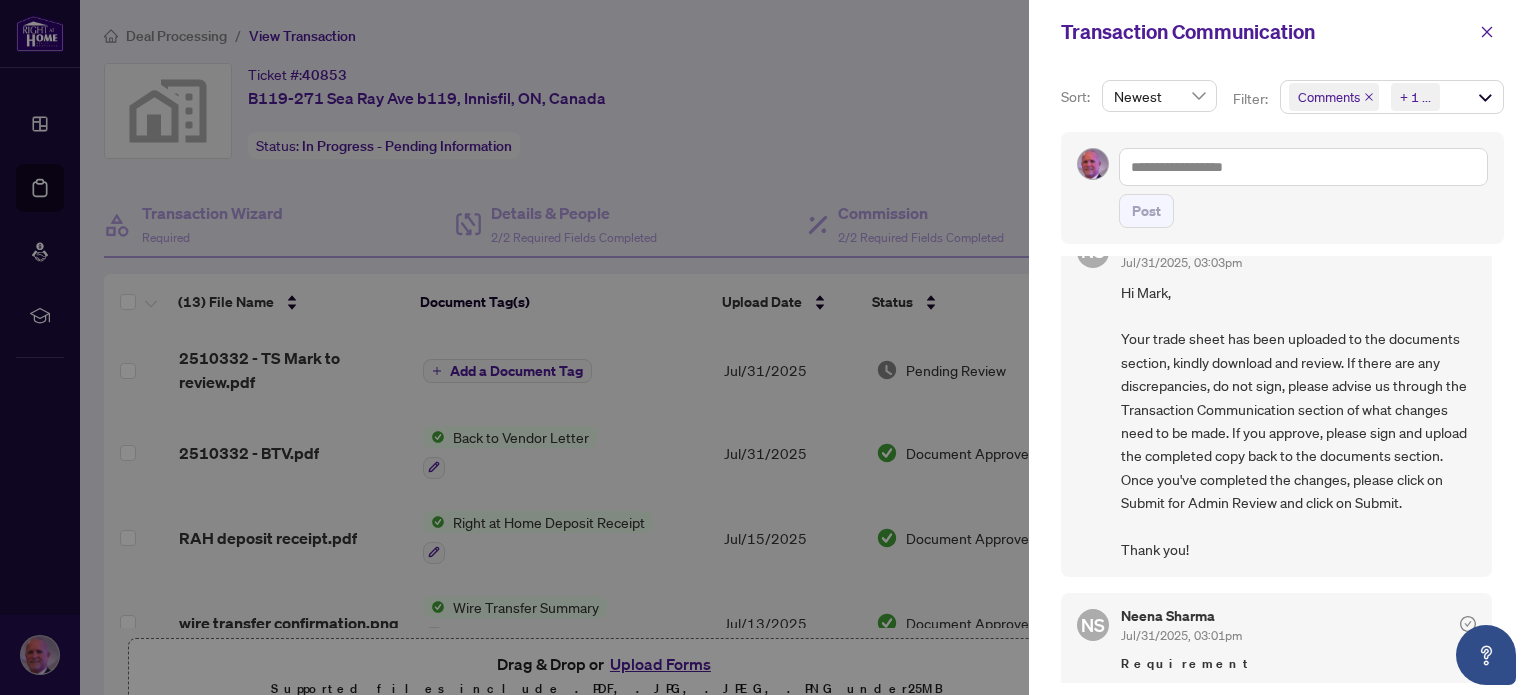 click at bounding box center (768, 347) 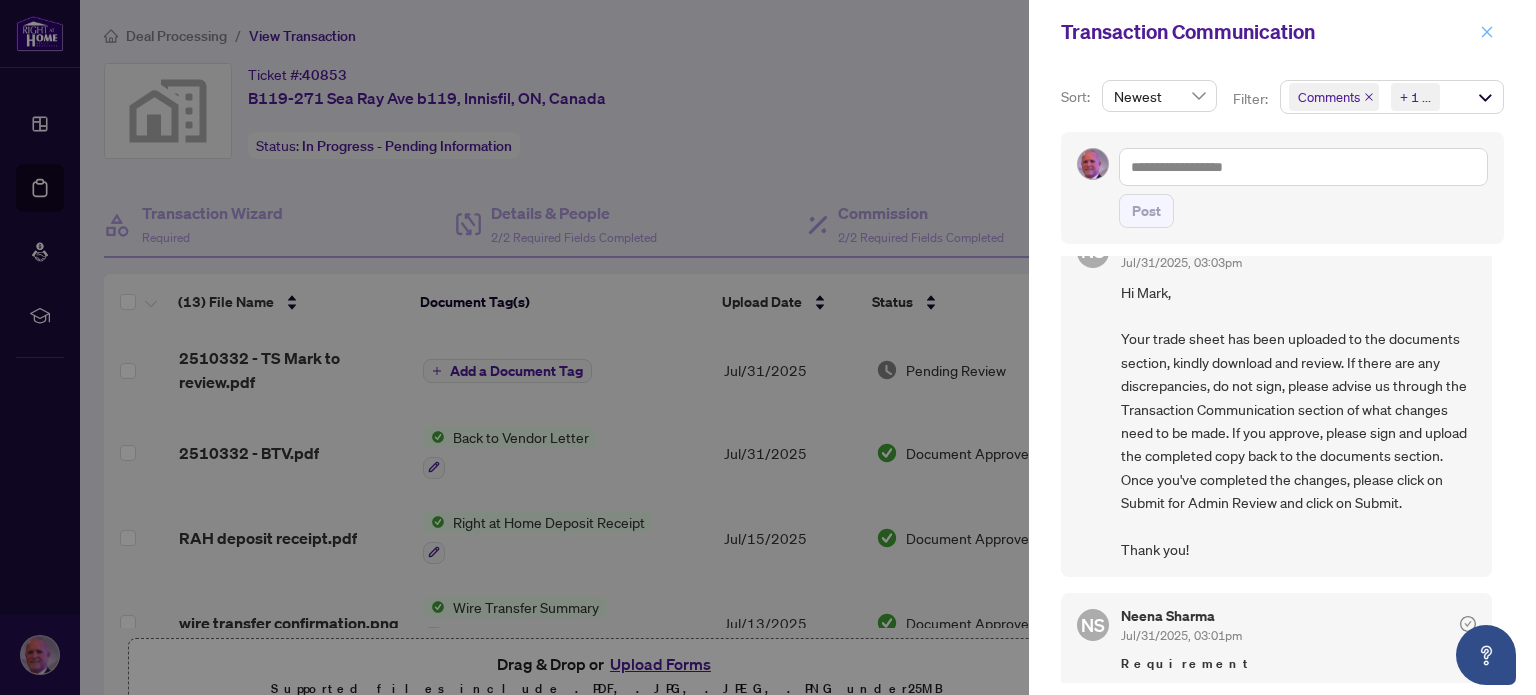 click 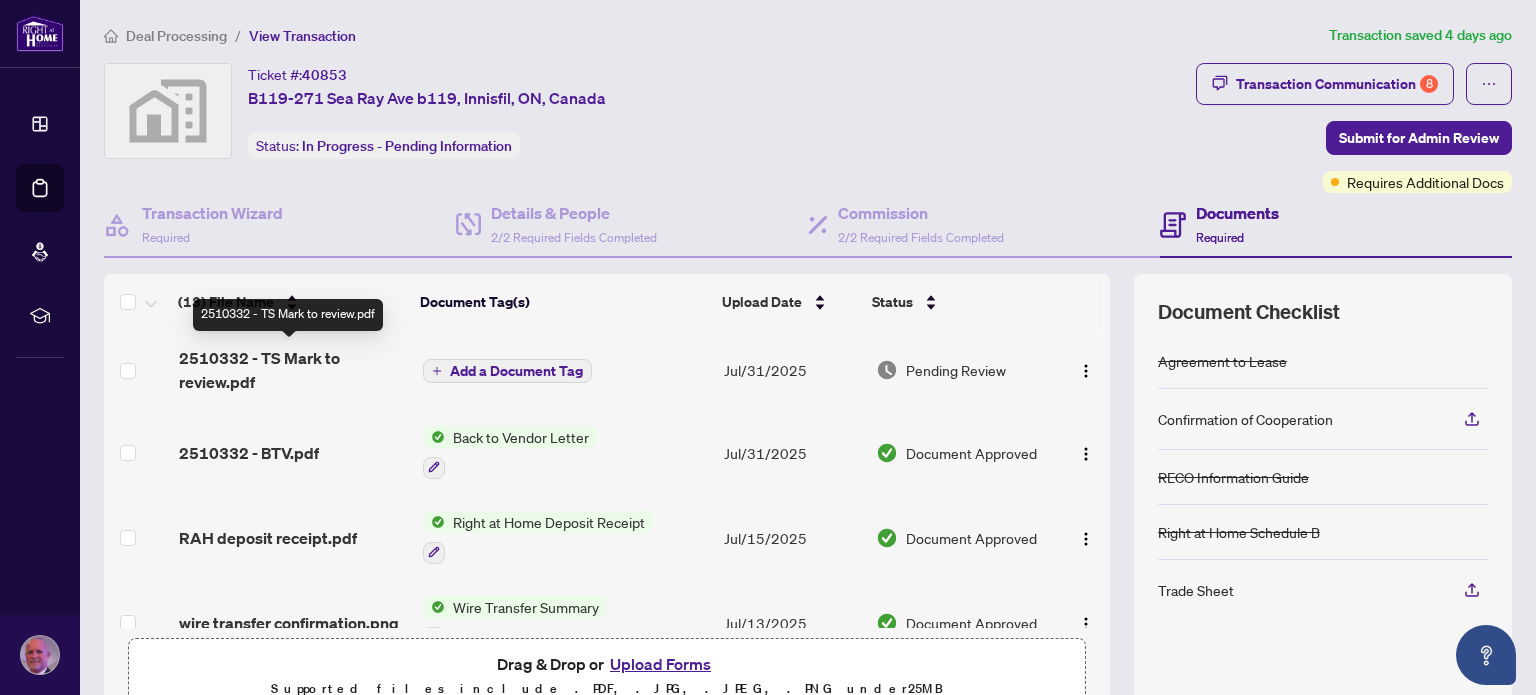 click on "2510332 - TS Mark to review.pdf" at bounding box center (293, 370) 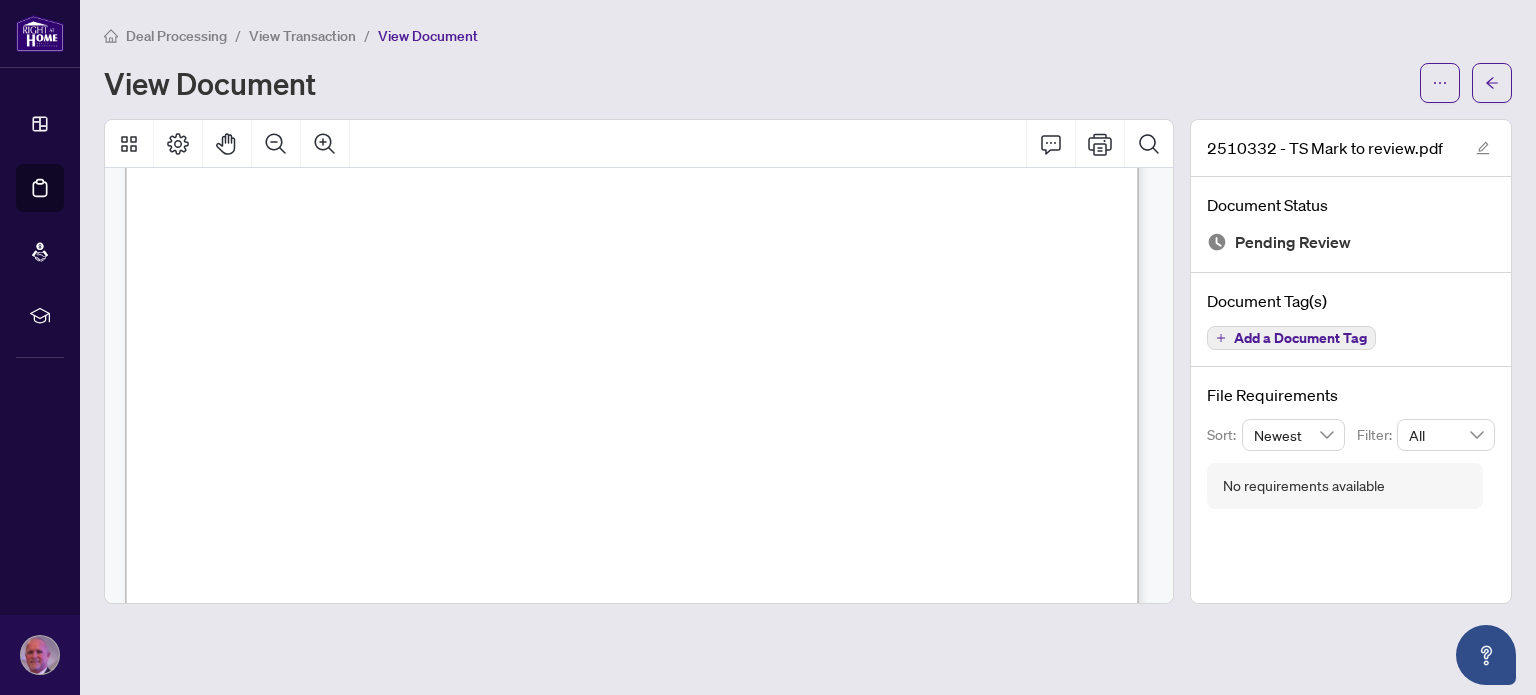 scroll, scrollTop: 0, scrollLeft: 0, axis: both 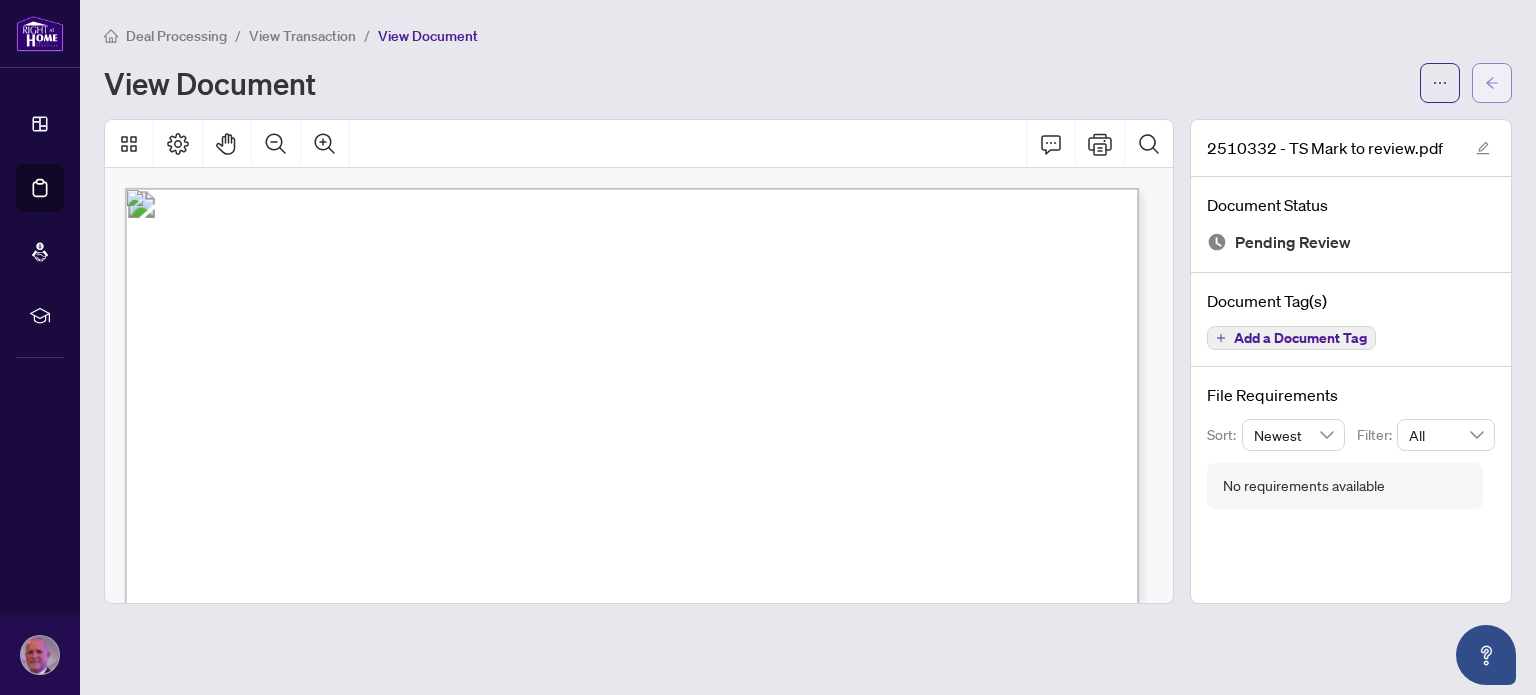 click at bounding box center (1492, 83) 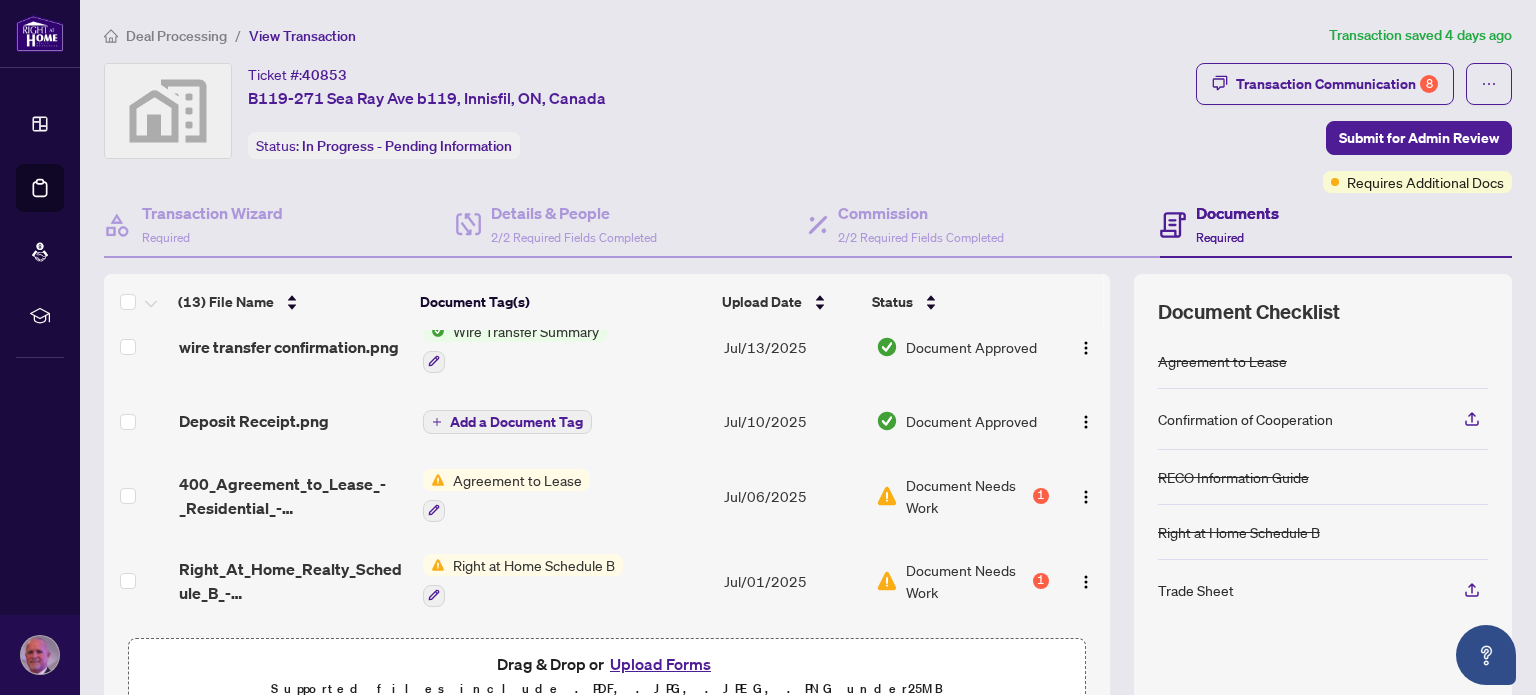 scroll, scrollTop: 0, scrollLeft: 0, axis: both 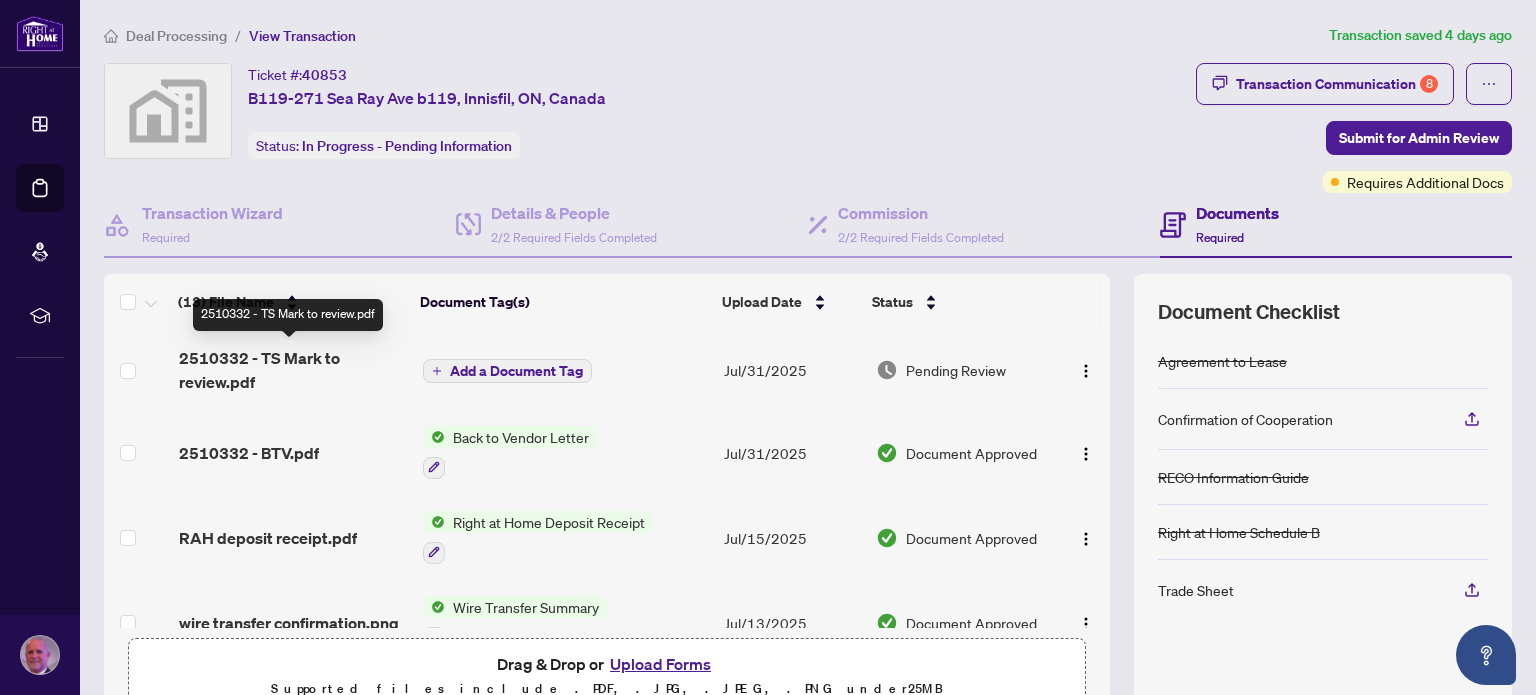 click on "2510332 - TS Mark to review.pdf" at bounding box center (293, 370) 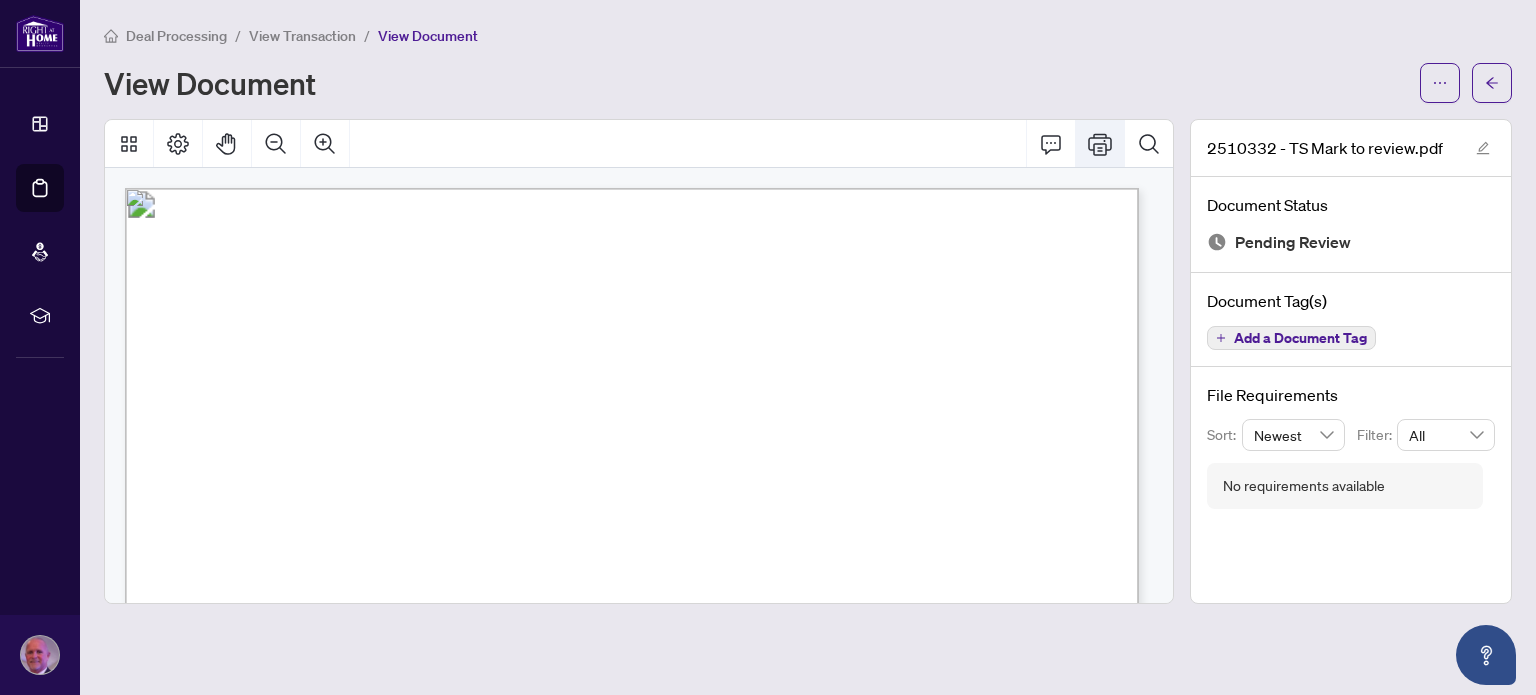 click 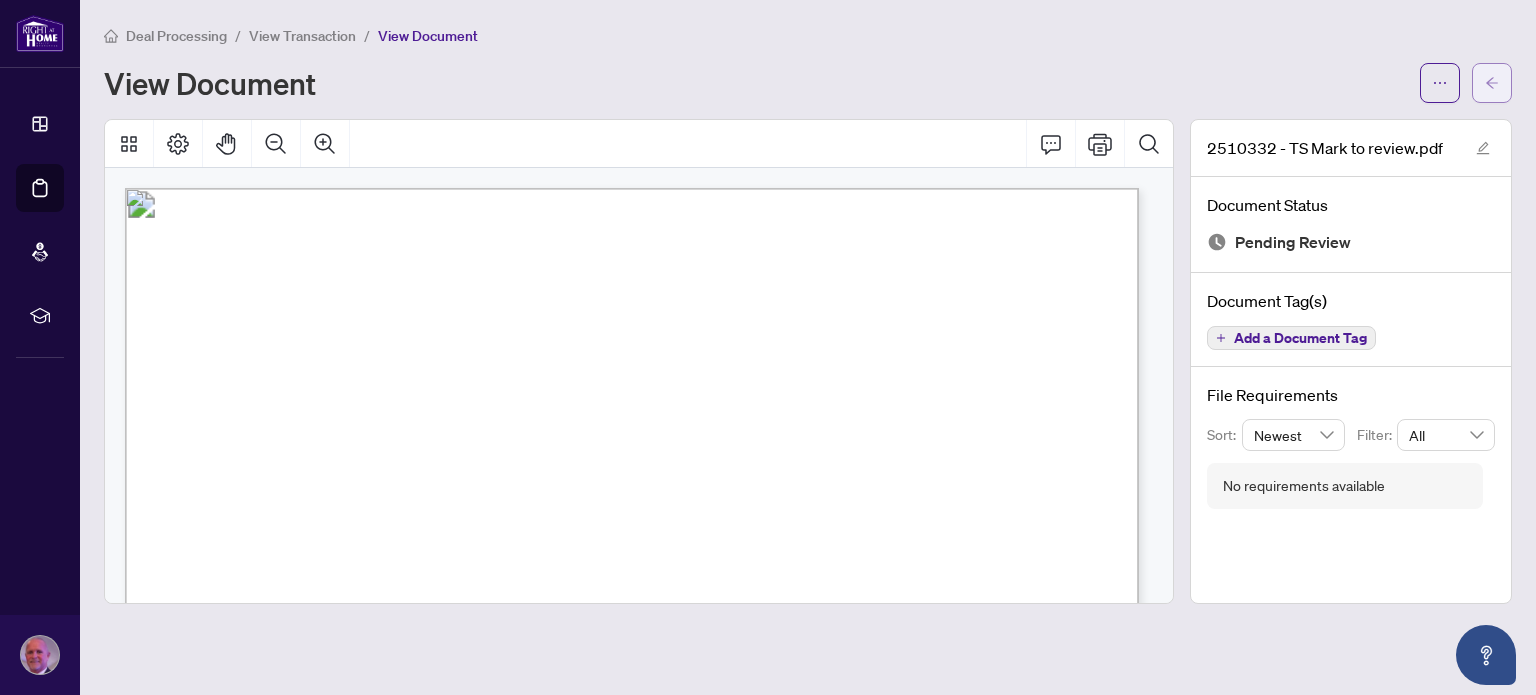 click 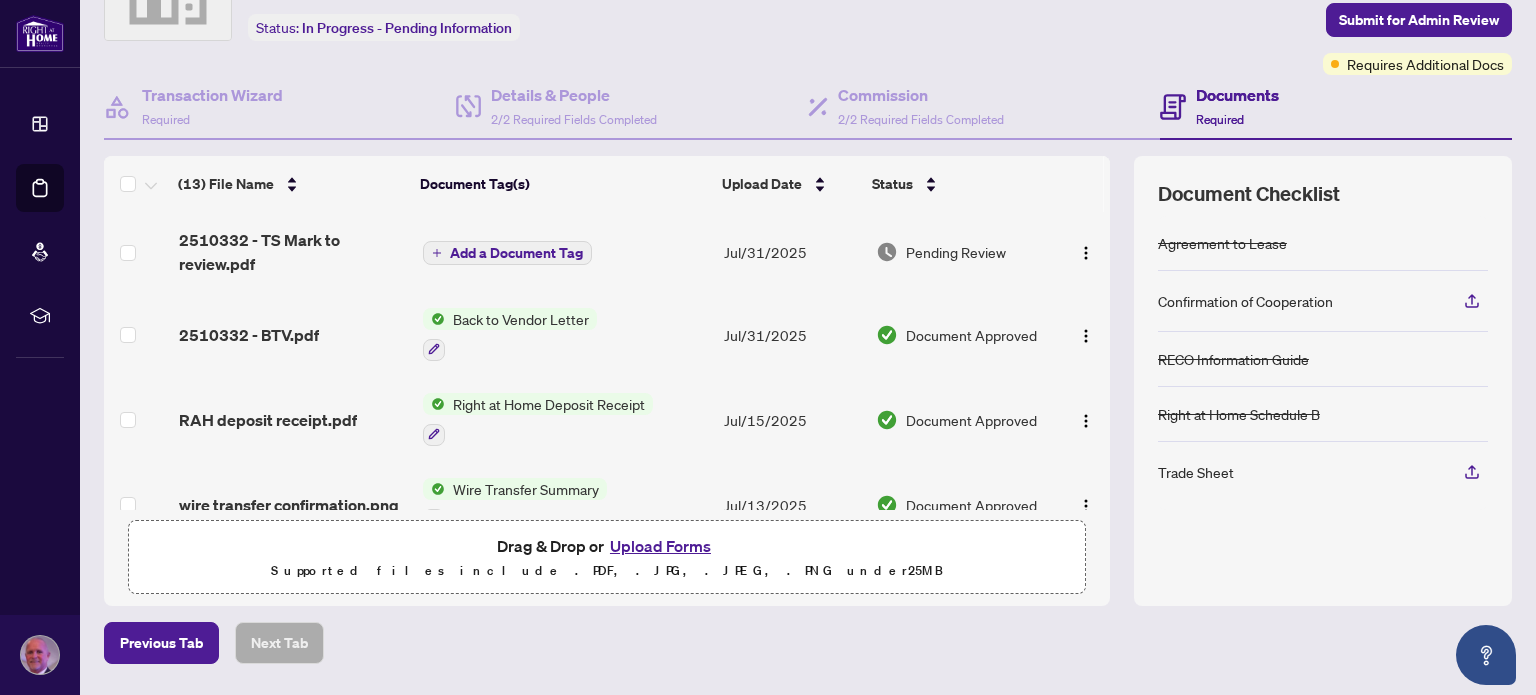 scroll, scrollTop: 177, scrollLeft: 0, axis: vertical 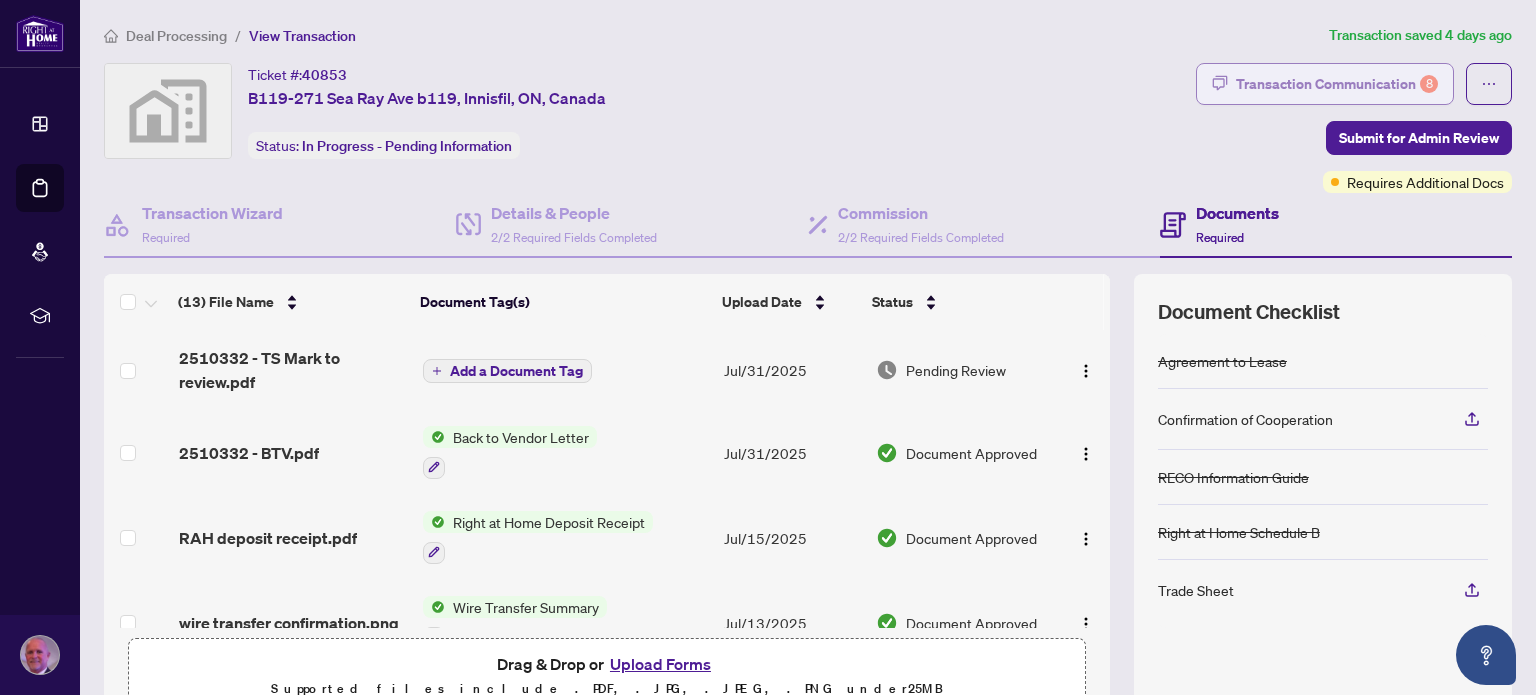 click on "Transaction Communication 8" at bounding box center (1337, 84) 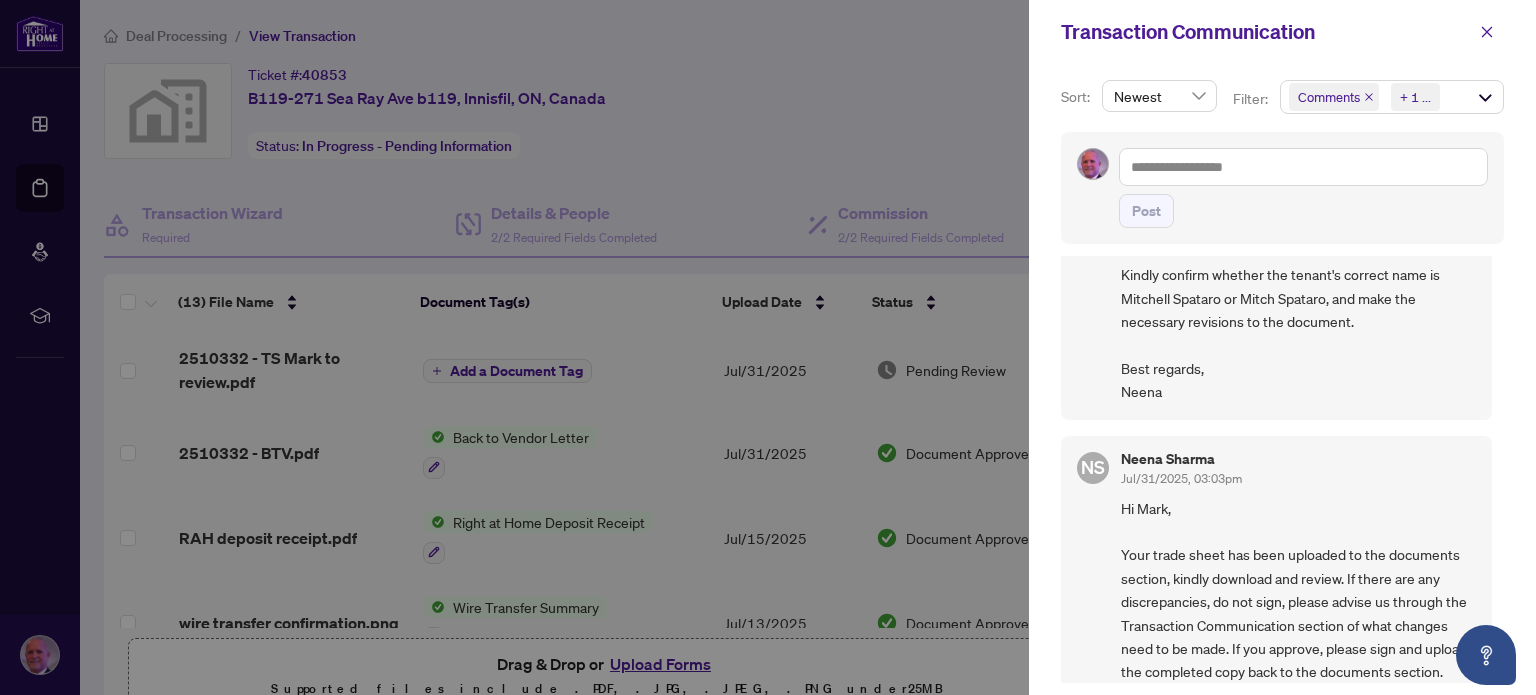 scroll, scrollTop: 0, scrollLeft: 0, axis: both 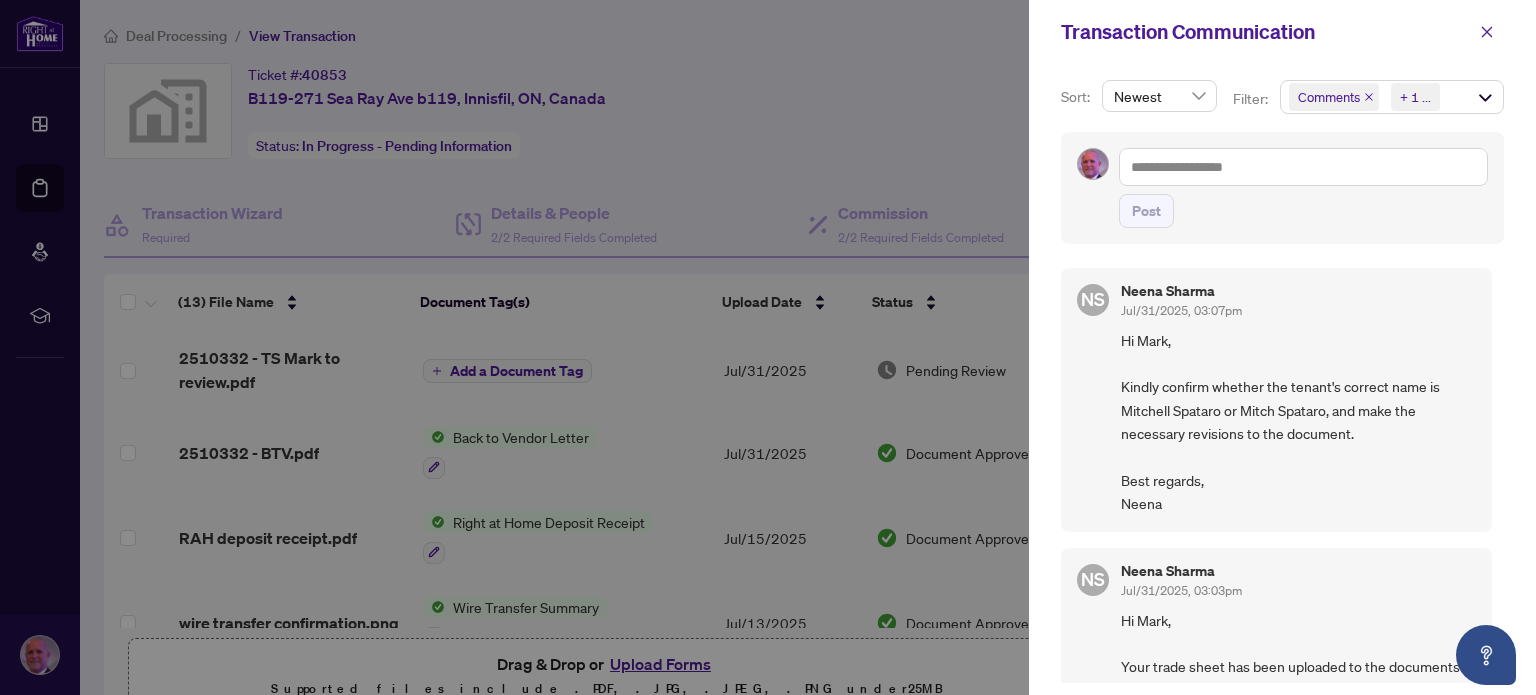 click at bounding box center [768, 347] 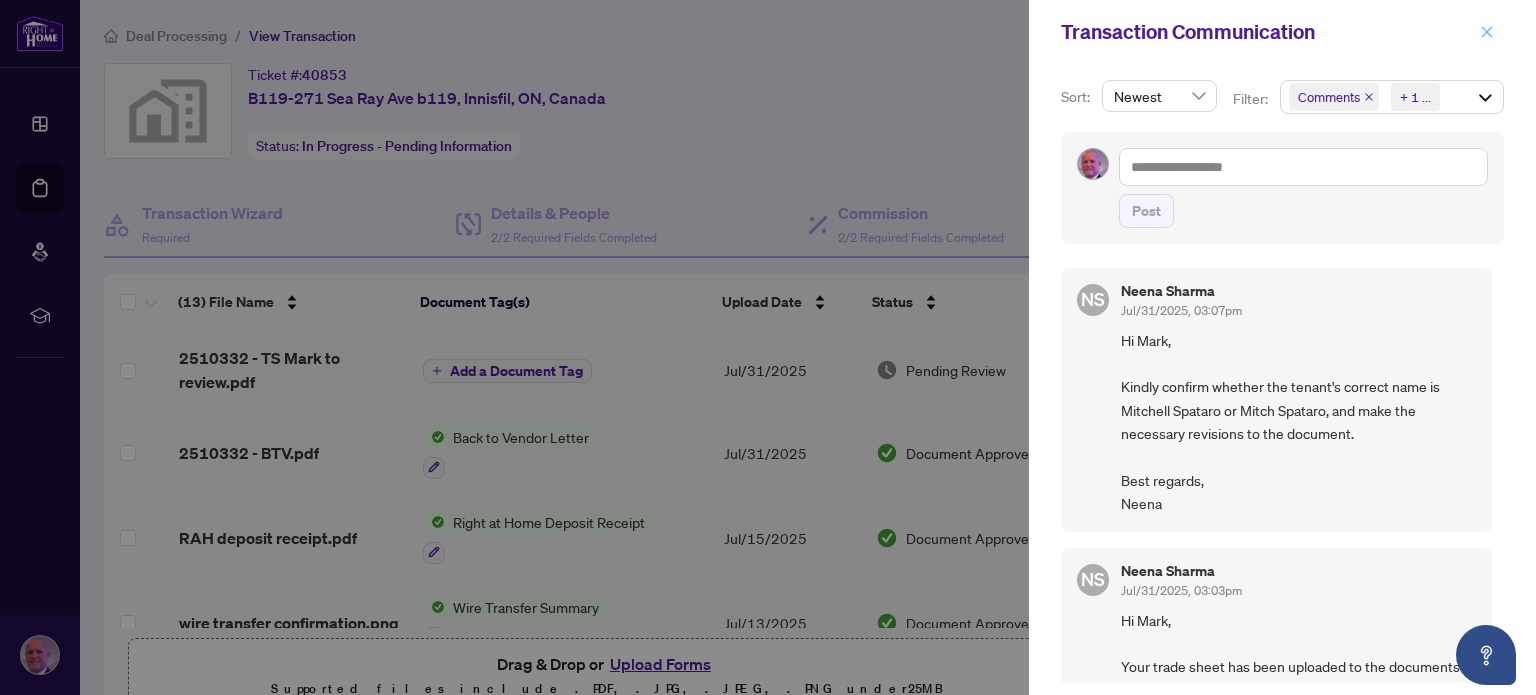 click 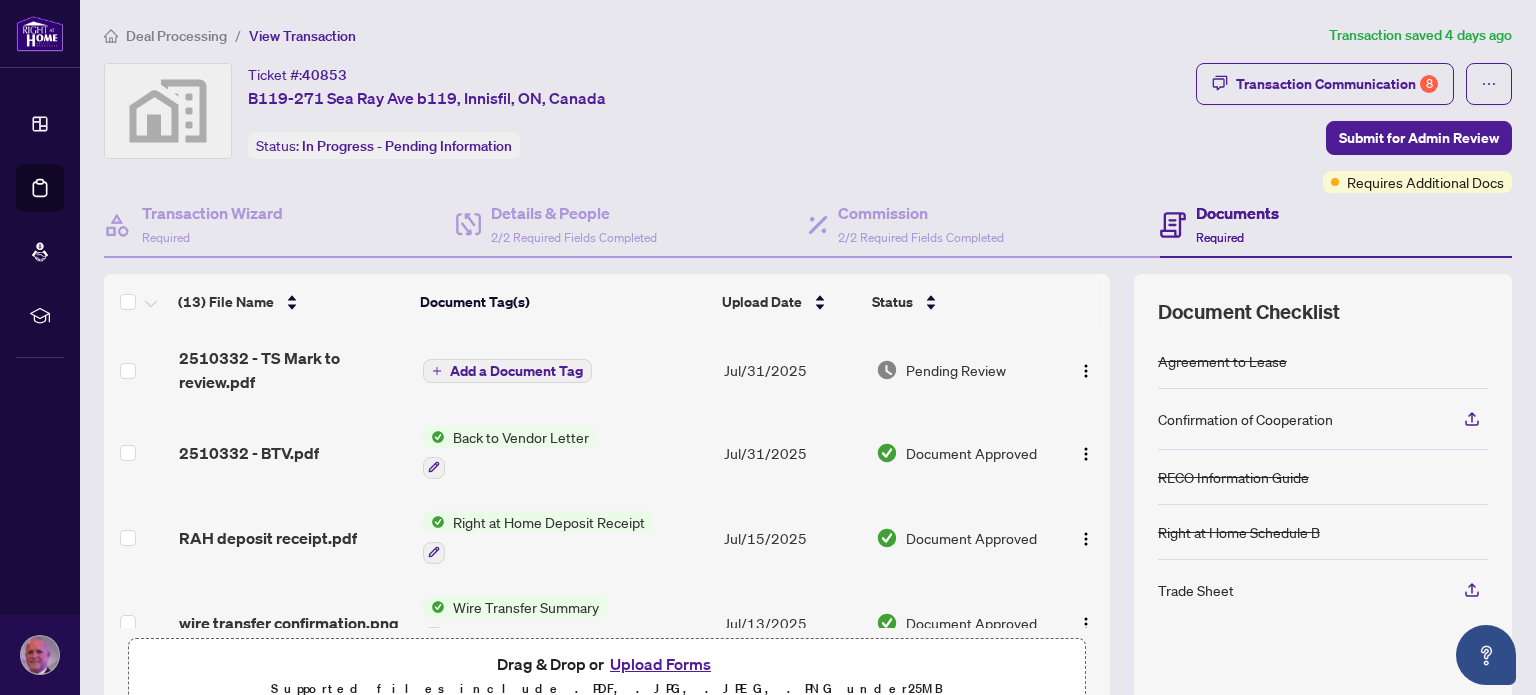click on "Add a Document Tag" at bounding box center (516, 371) 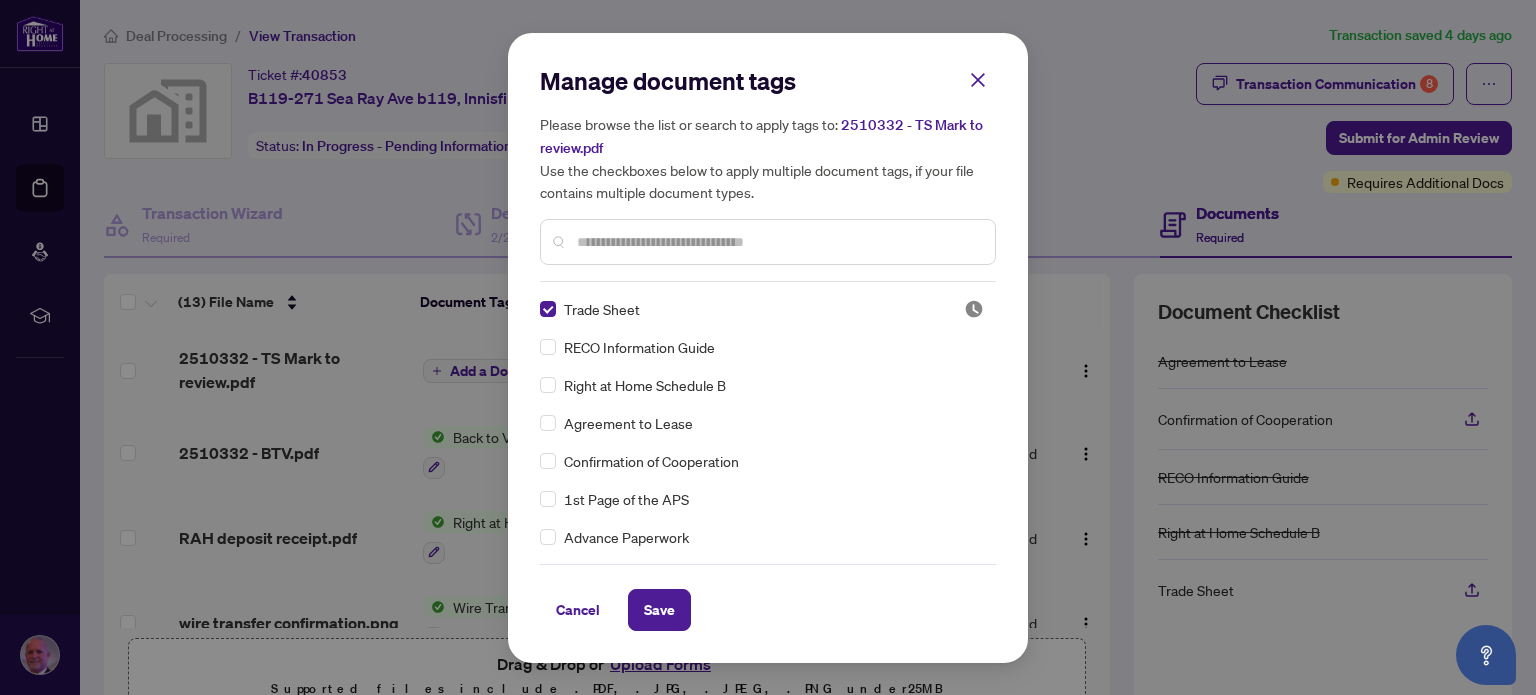 click at bounding box center [778, 242] 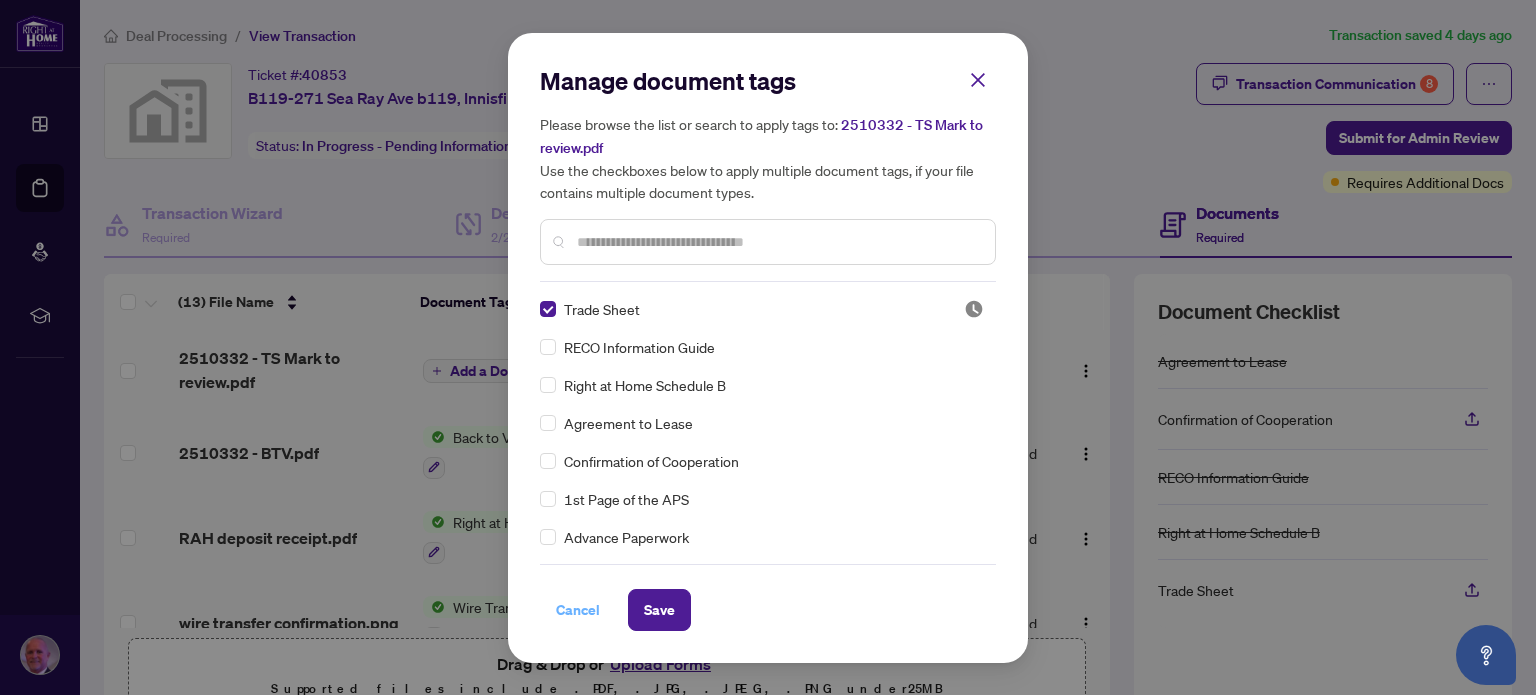click on "Cancel" at bounding box center (578, 610) 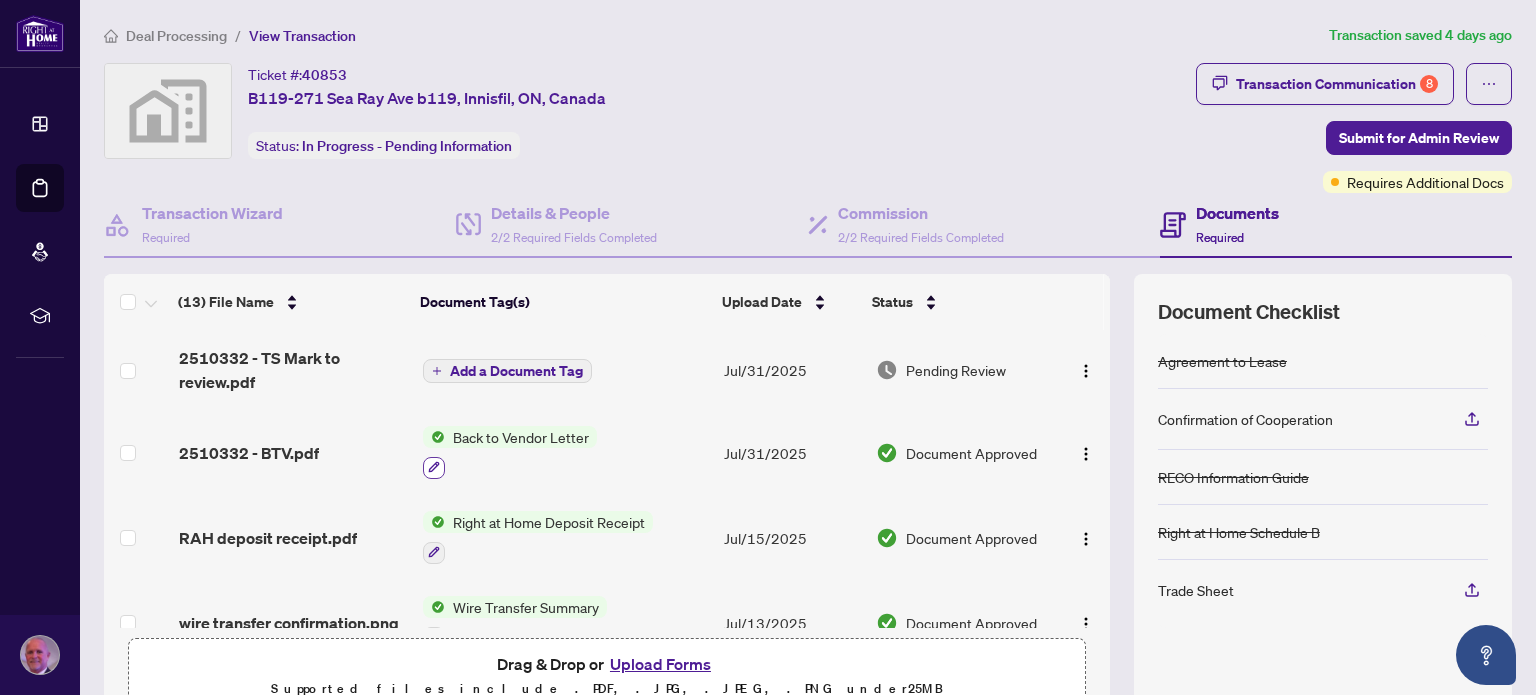 click 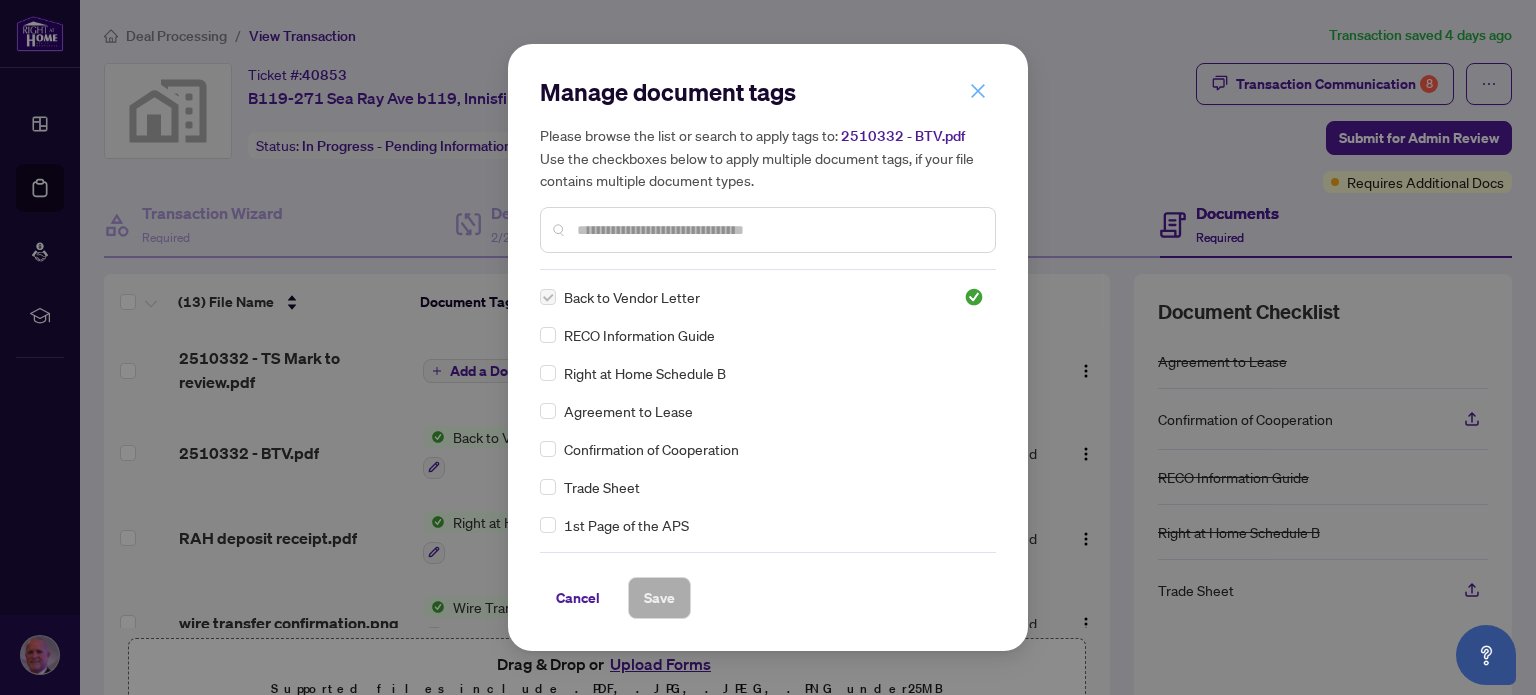 click 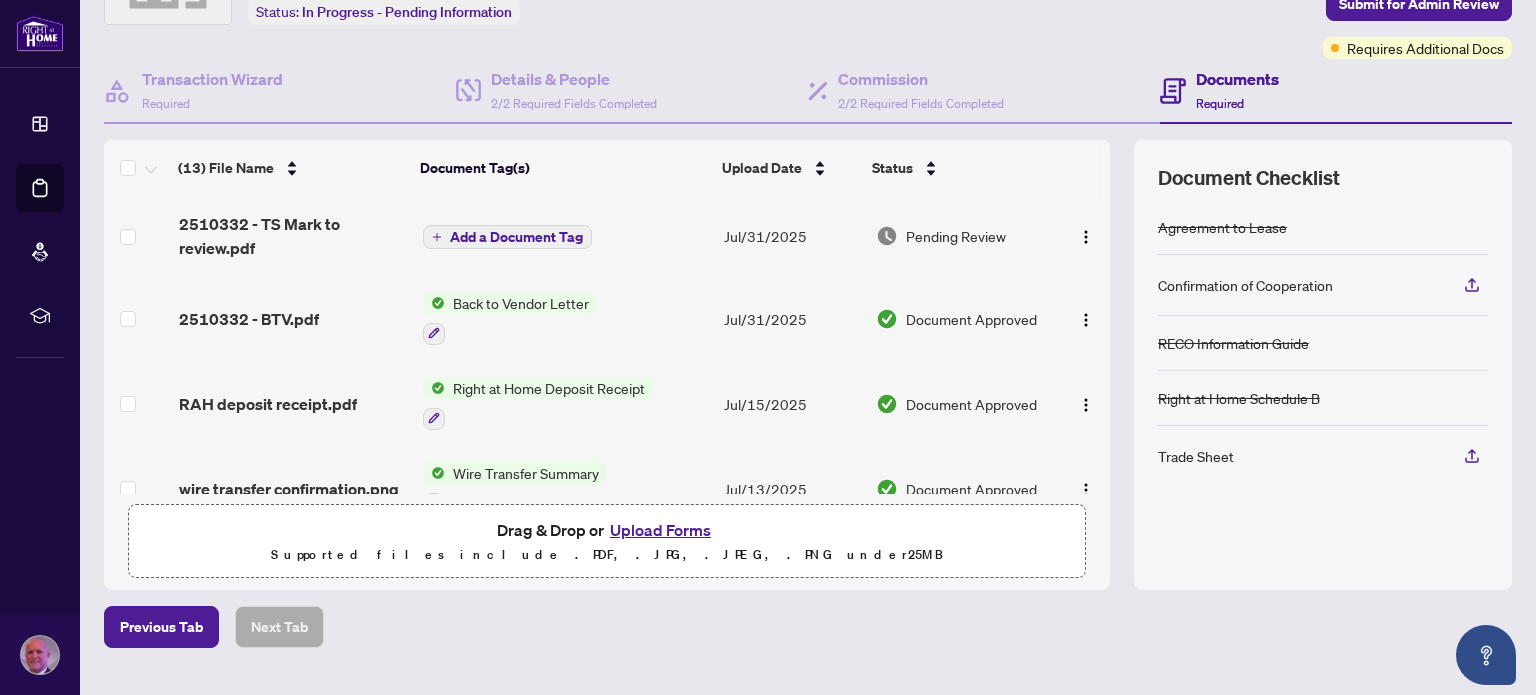 scroll, scrollTop: 177, scrollLeft: 0, axis: vertical 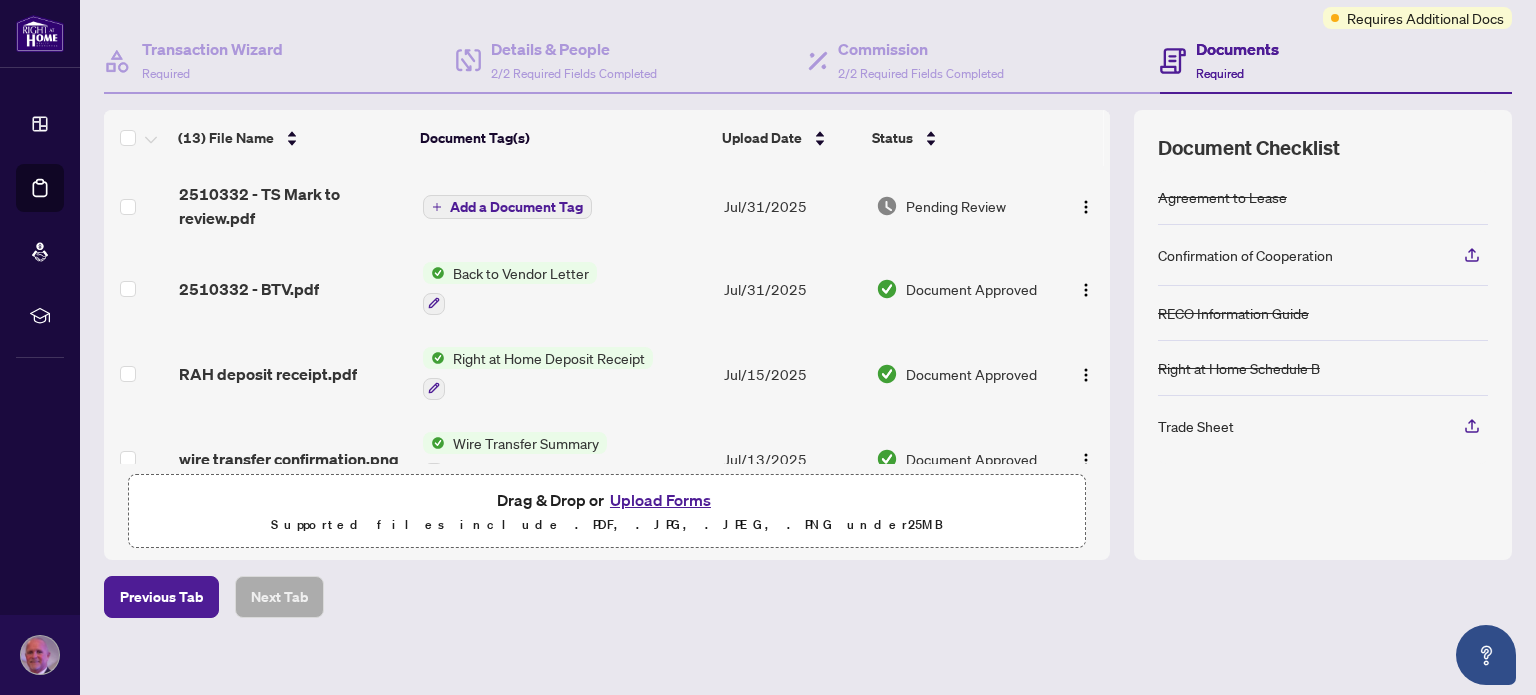 drag, startPoint x: 1088, startPoint y: 219, endPoint x: 1095, endPoint y: 255, distance: 36.67424 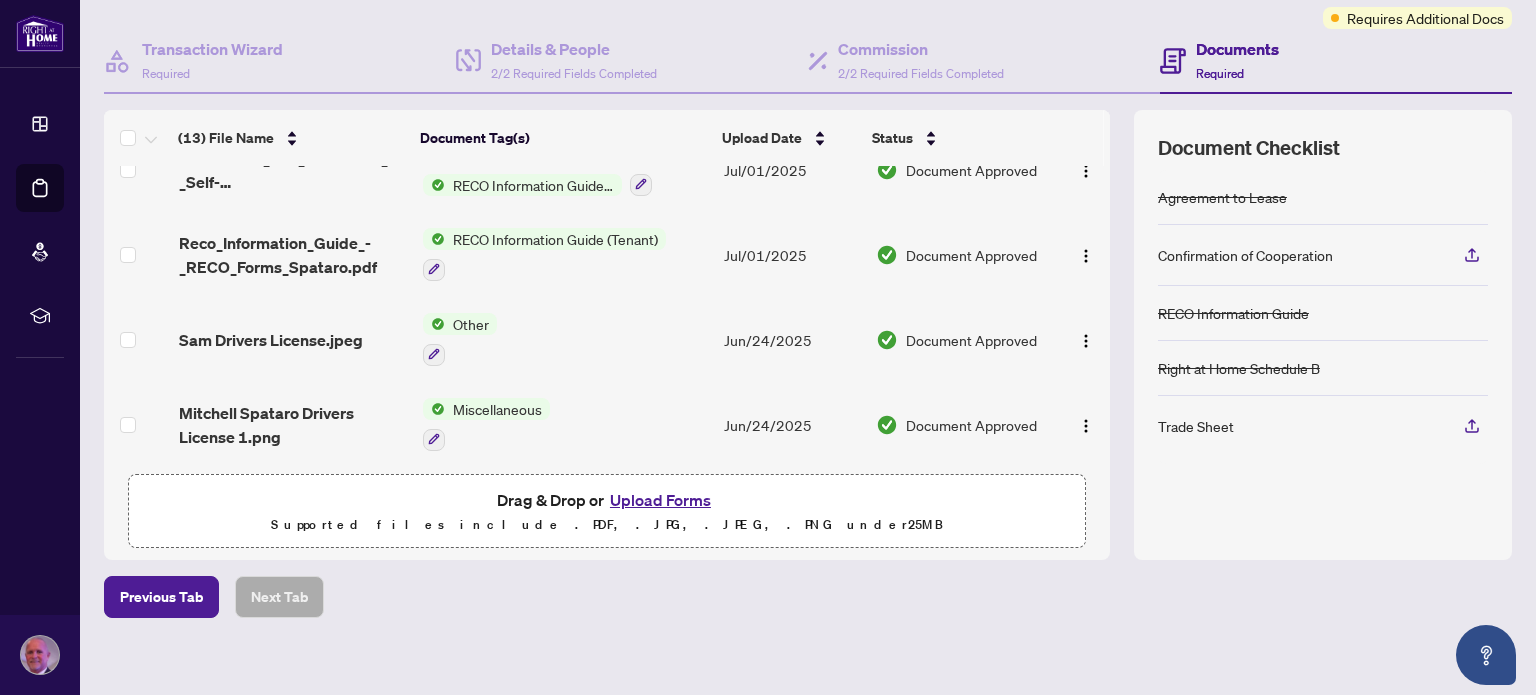 scroll, scrollTop: 780, scrollLeft: 0, axis: vertical 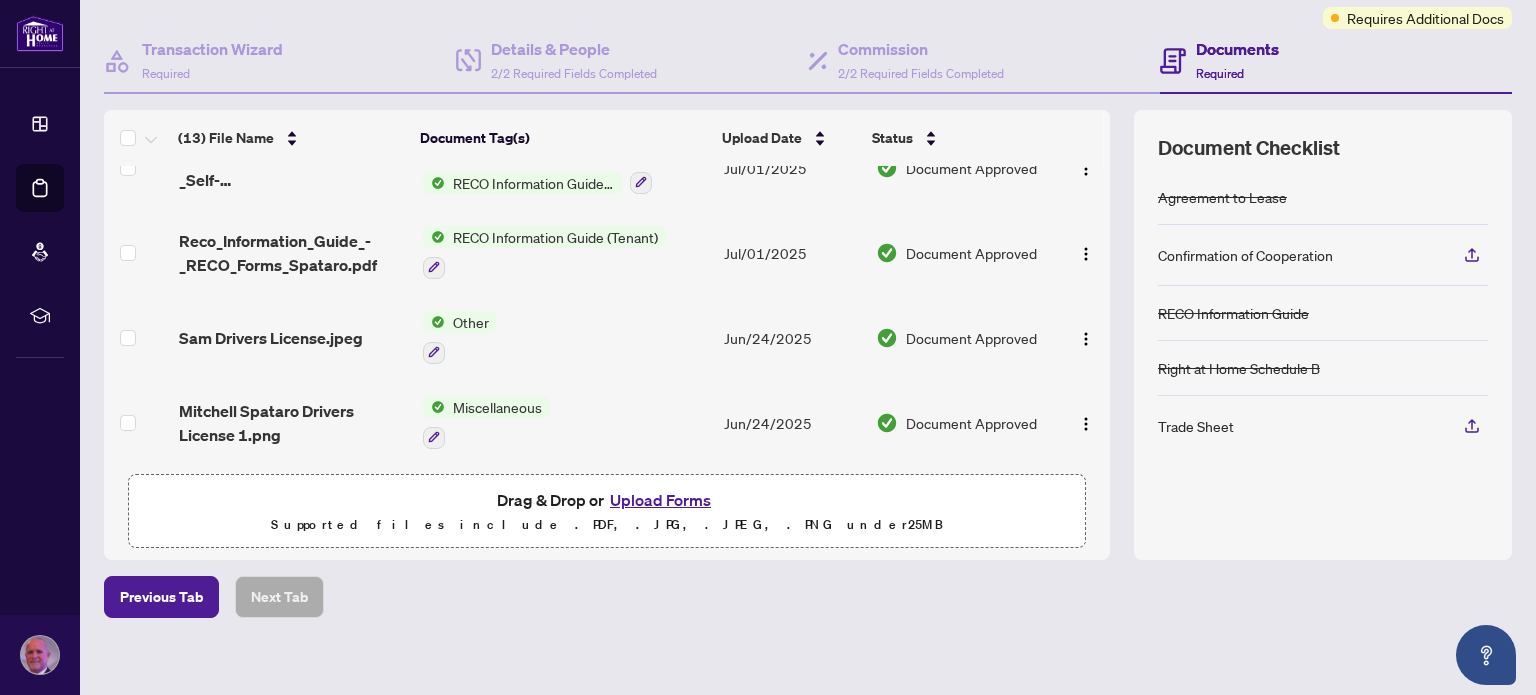 click on "Deal Processing / View Transaction Transaction saved   4 days ago Ticket #:  40853 B119-271 Sea Ray Ave b119, Innisfil, ON, Canada Status:   In Progress - Pending Information Transaction Communication 8 Submit for Admin Review Requires Additional Docs Transaction Wizard Required Details & People 2/2 Required Fields Completed Commission 2/2 Required Fields Completed Documents Required (13) File Name Document Tag(s) Upload Date Status             2510332 - TS Mark to review.pdf Add a Document Tag Jul/31/2025 Pending Review 2510332 - BTV.pdf Back to Vendor Letter Jul/31/2025 Document Approved RAH deposit receipt.pdf Right at Home Deposit Receipt Jul/15/2025 Document Approved wire transfer confirmation.png Wire Transfer Summary Jul/13/2025 Document Approved Deposit Receipt.png Add a Document Tag Jul/10/2025 Document Approved 400_Agreement_to_Lease_-_Residential_-_271_Sea_Ray_Ave.pdf Agreement to Lease Jul/06/2025 Document Needs Work 1 Right_At_Home_Realty_Schedule_B_-_Agreement_to_Lease_-_Residential.pdf 1" at bounding box center [808, 274] 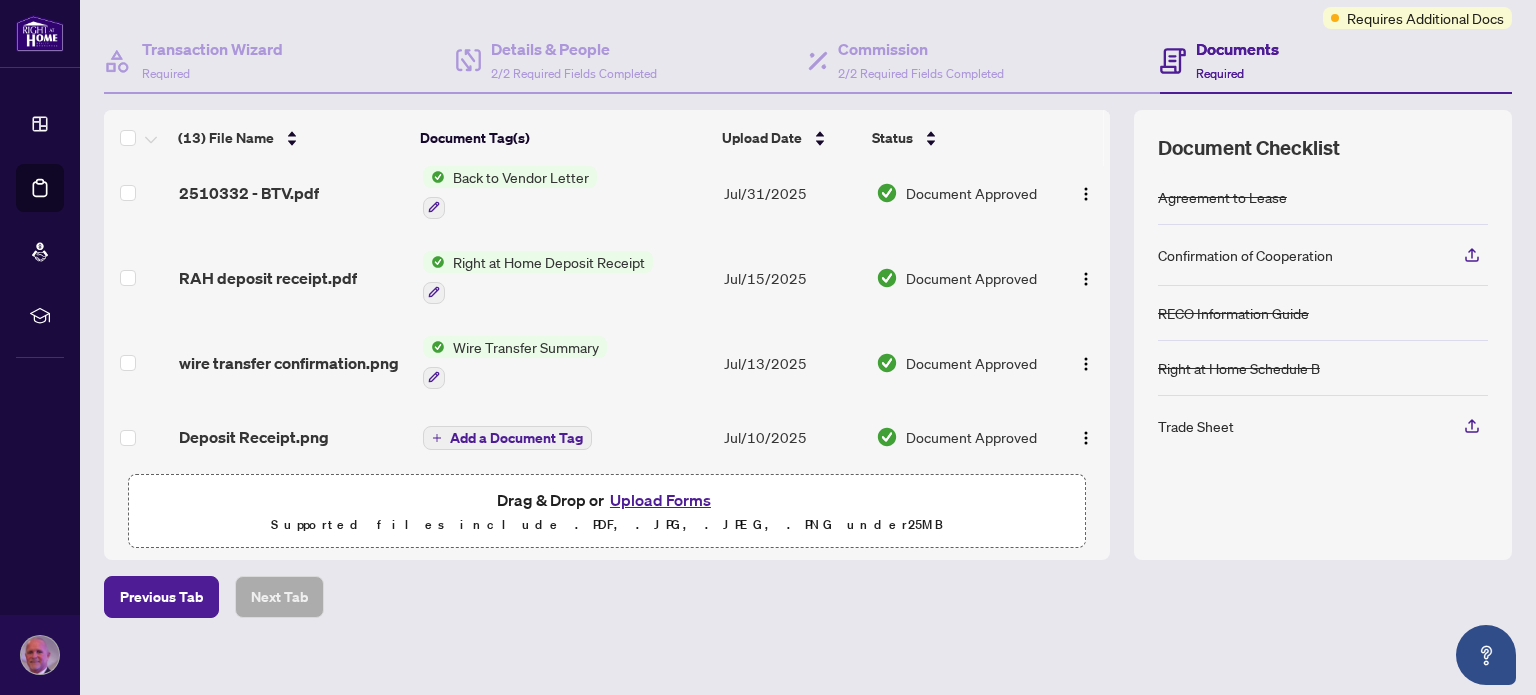 scroll, scrollTop: 0, scrollLeft: 0, axis: both 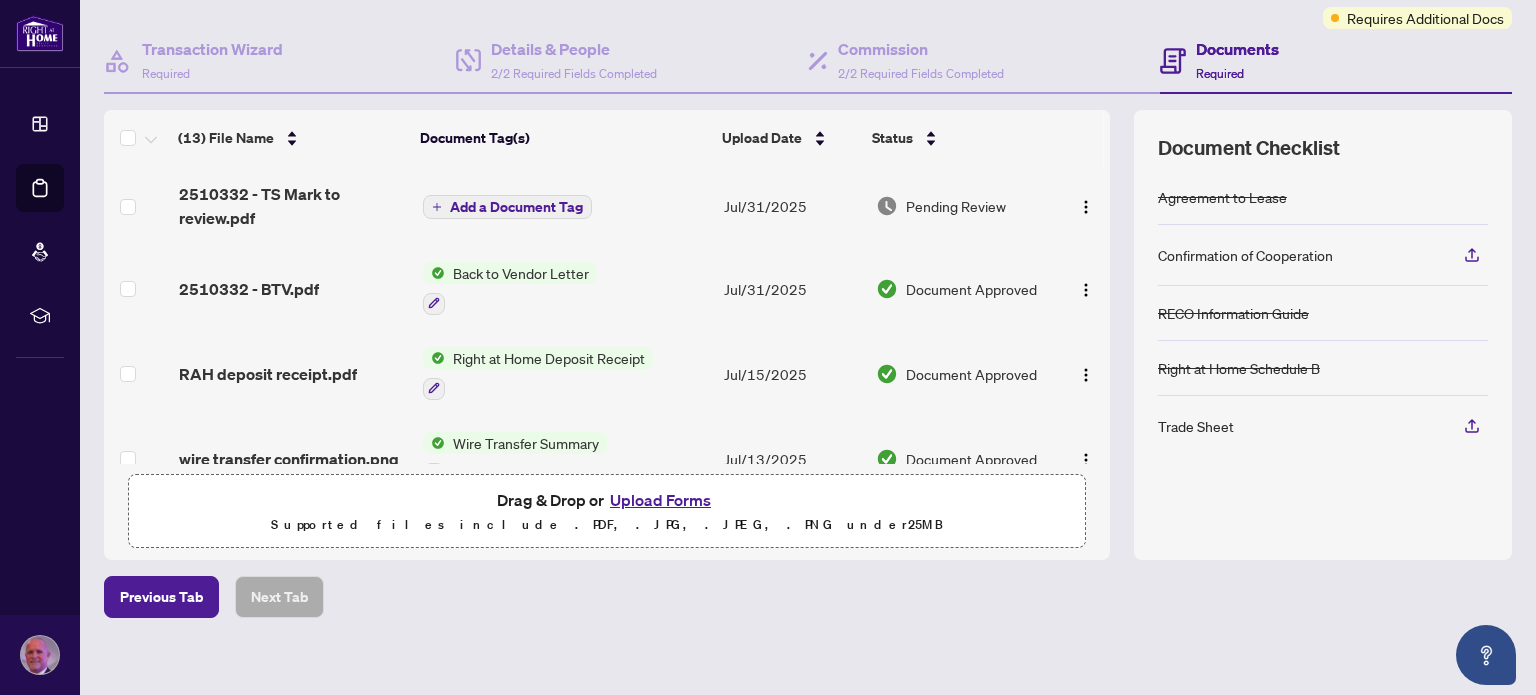 click on "Upload Forms" at bounding box center (660, 500) 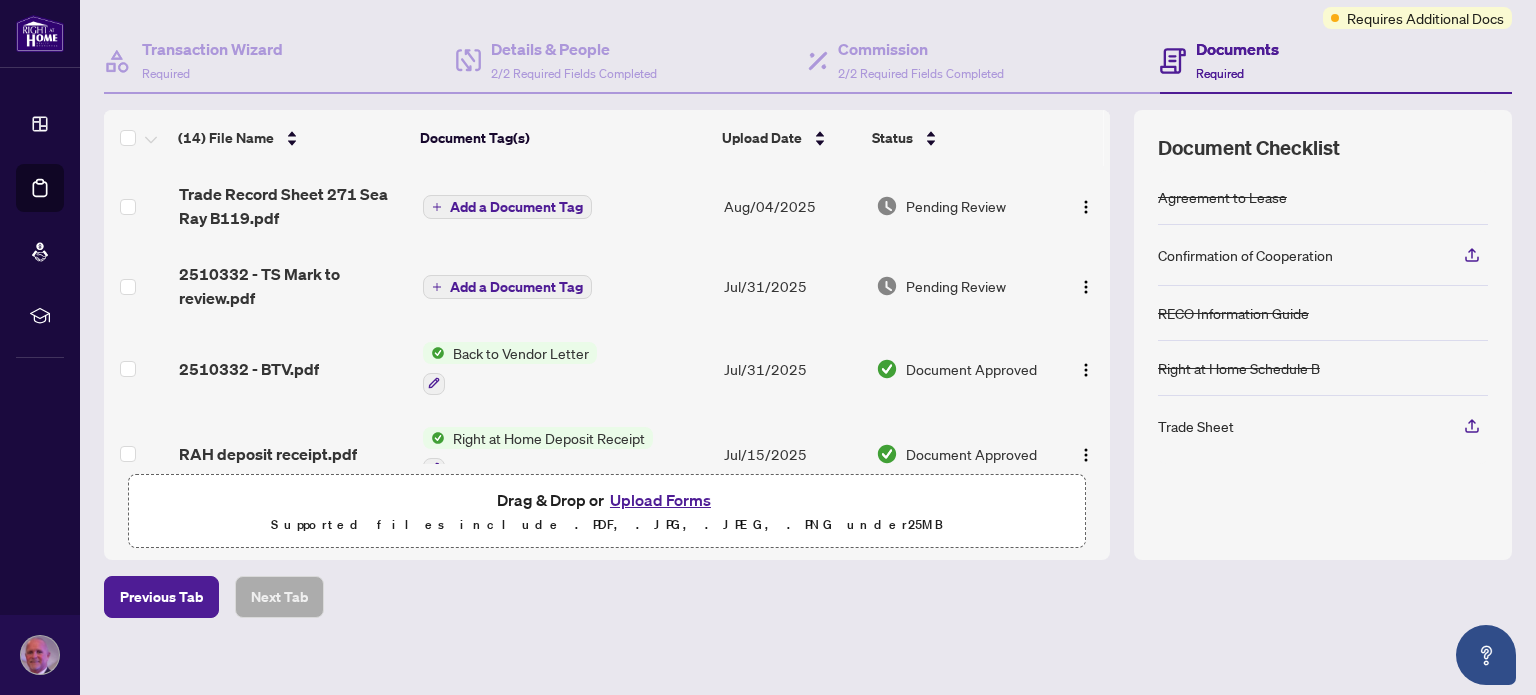 click on "Upload Forms" at bounding box center [660, 500] 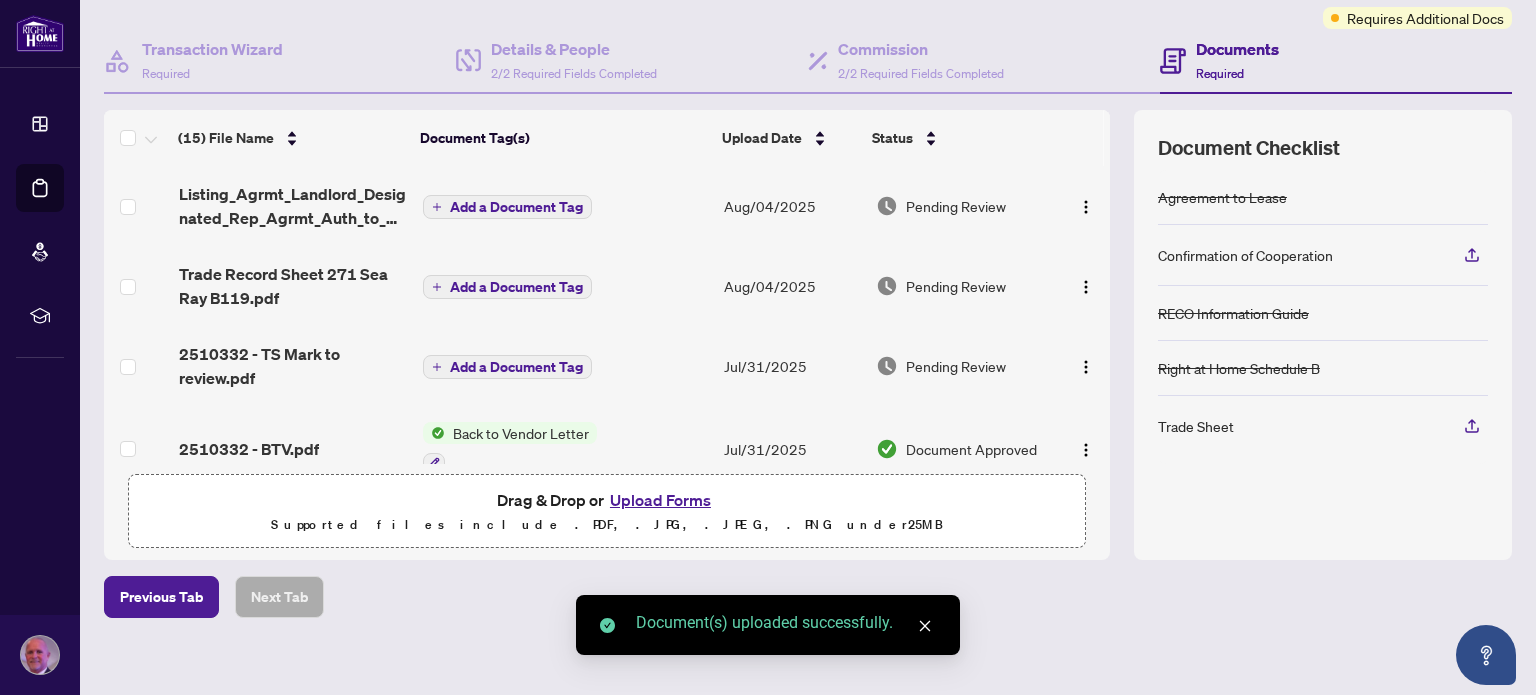 click on "Upload Forms" at bounding box center (660, 500) 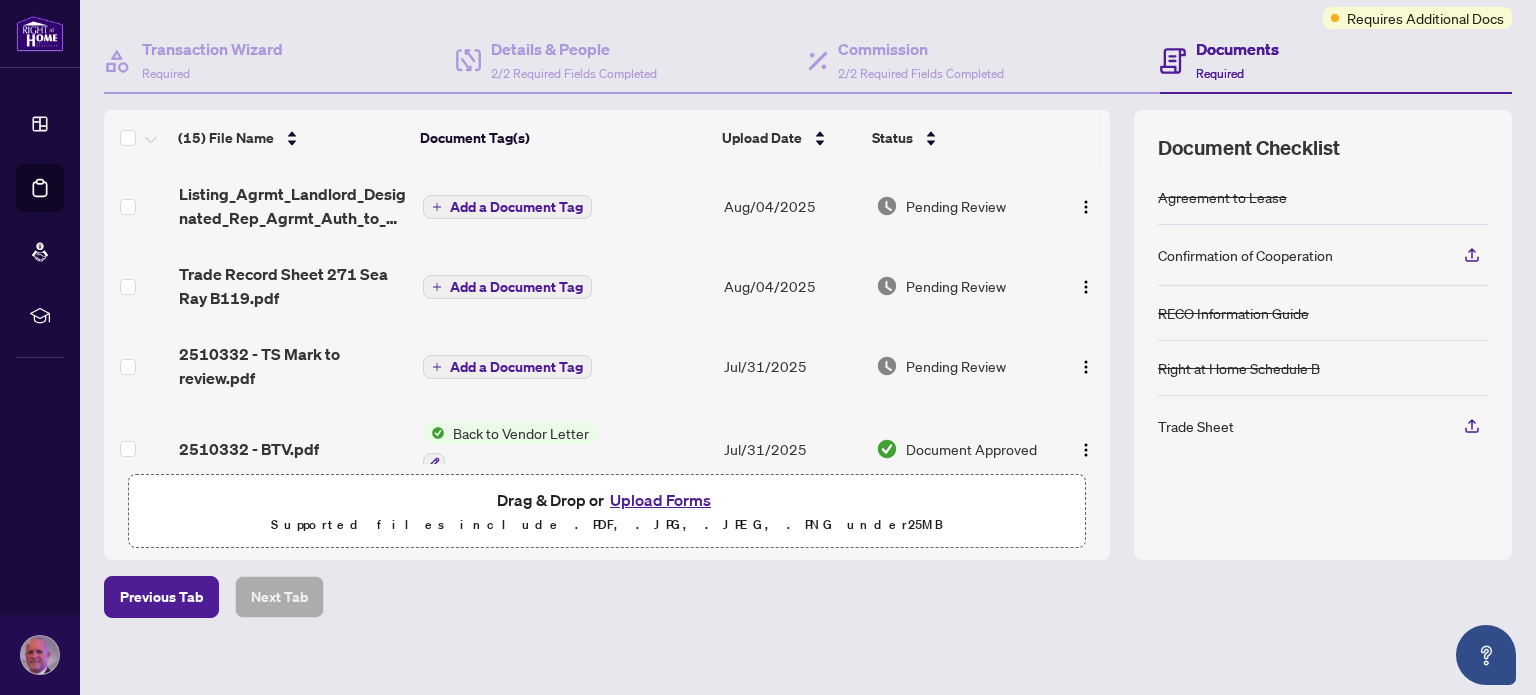 click on "Upload Forms" at bounding box center [660, 500] 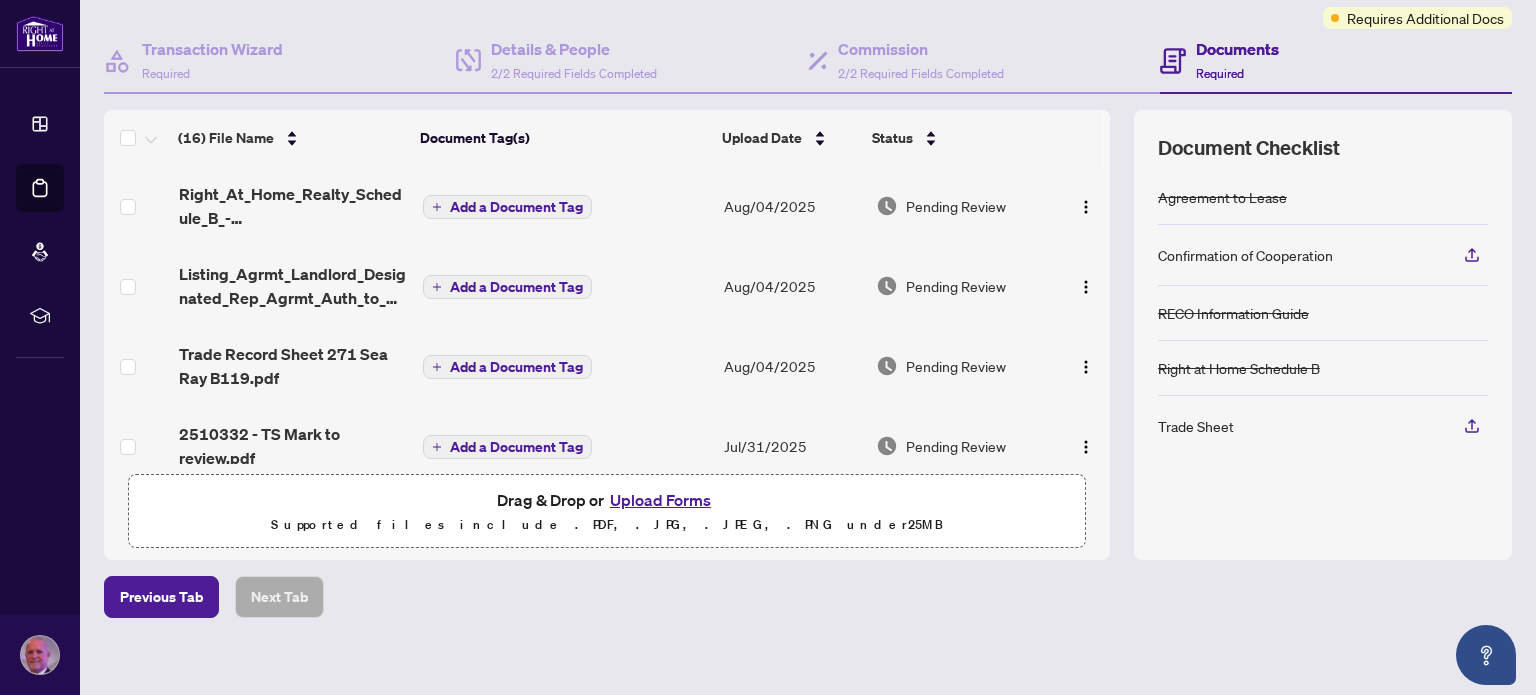 scroll, scrollTop: 0, scrollLeft: 0, axis: both 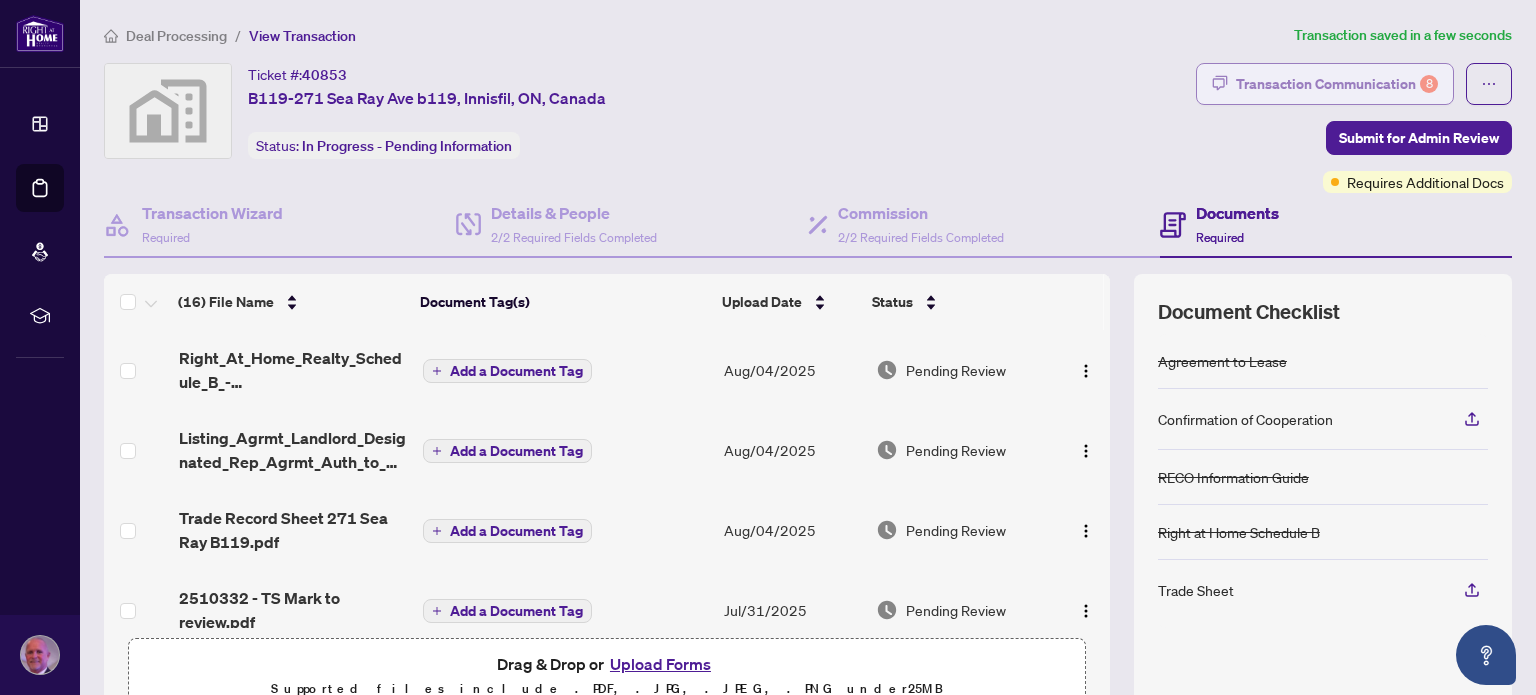 click on "Transaction Communication 8" at bounding box center [1337, 84] 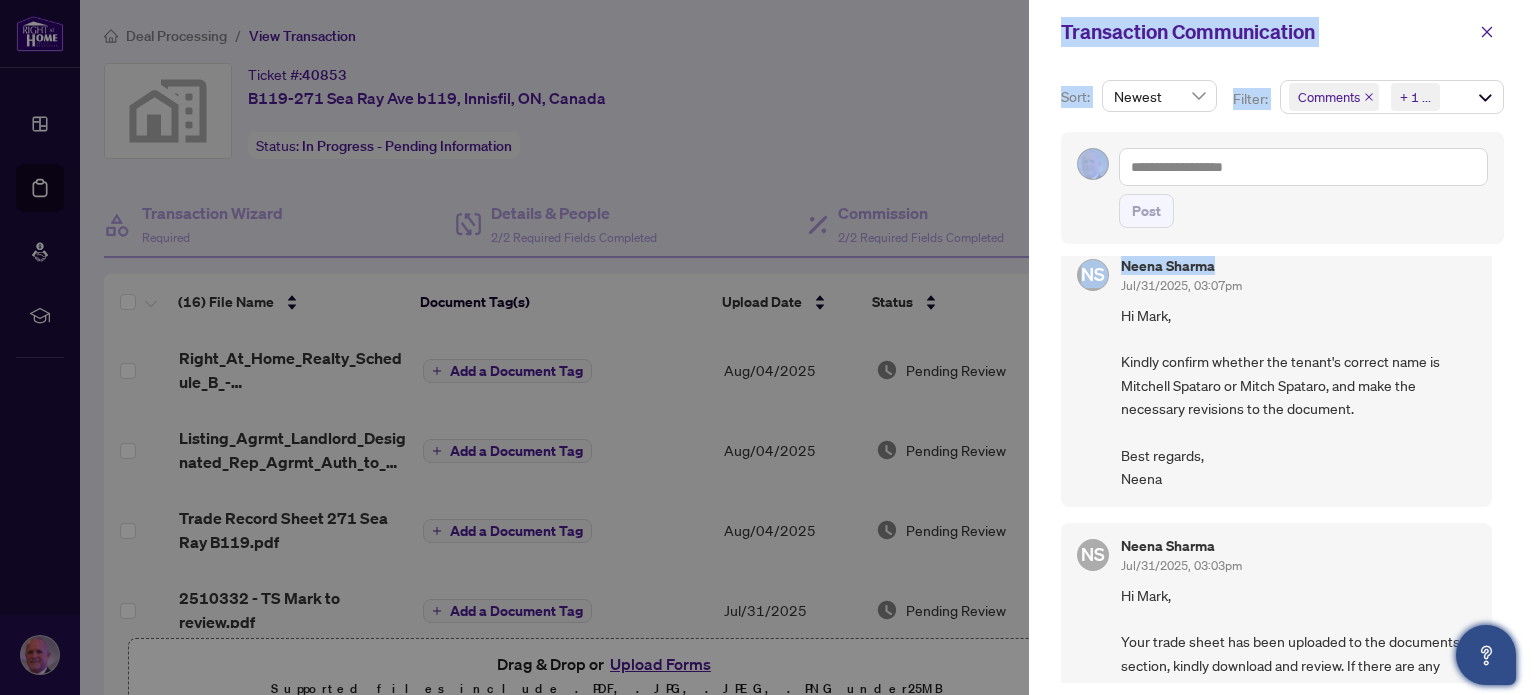 scroll, scrollTop: 72, scrollLeft: 0, axis: vertical 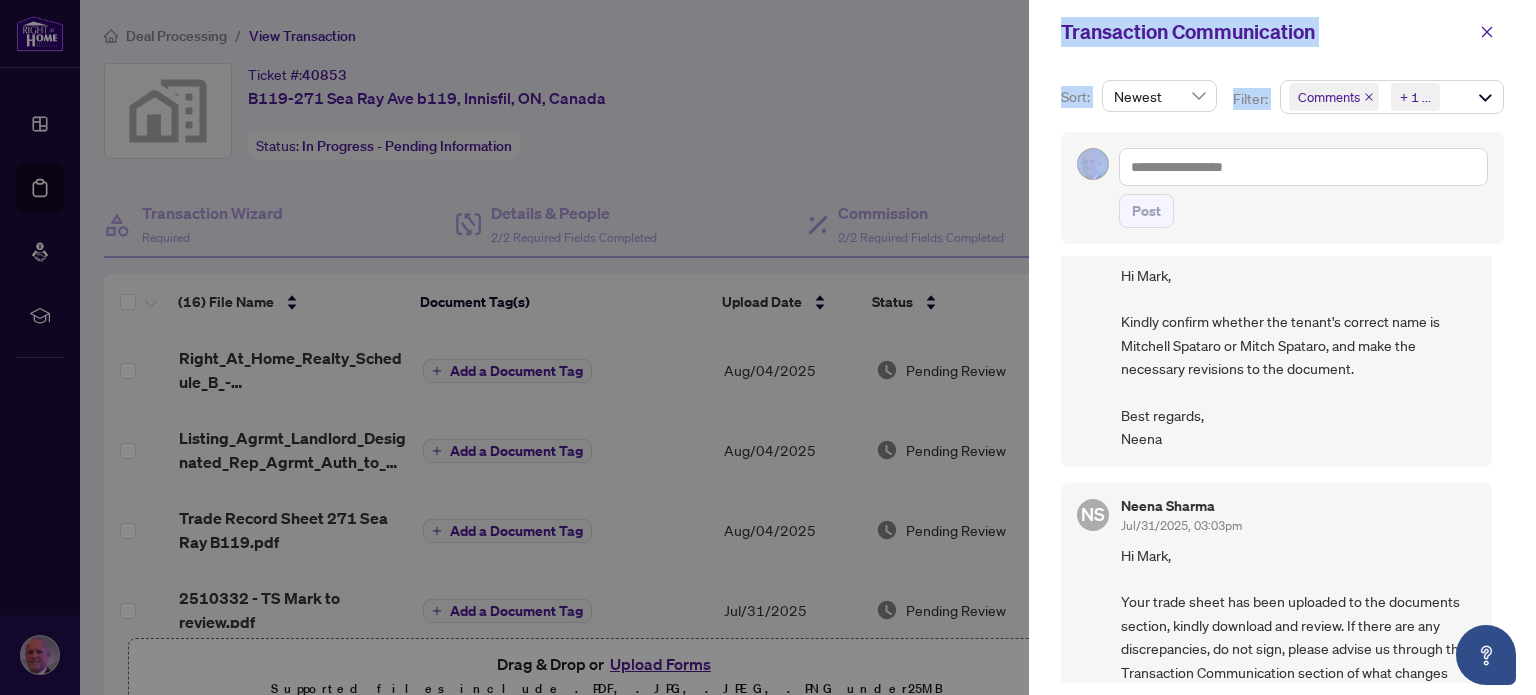 drag, startPoint x: 1492, startPoint y: 289, endPoint x: 1502, endPoint y: 611, distance: 322.15524 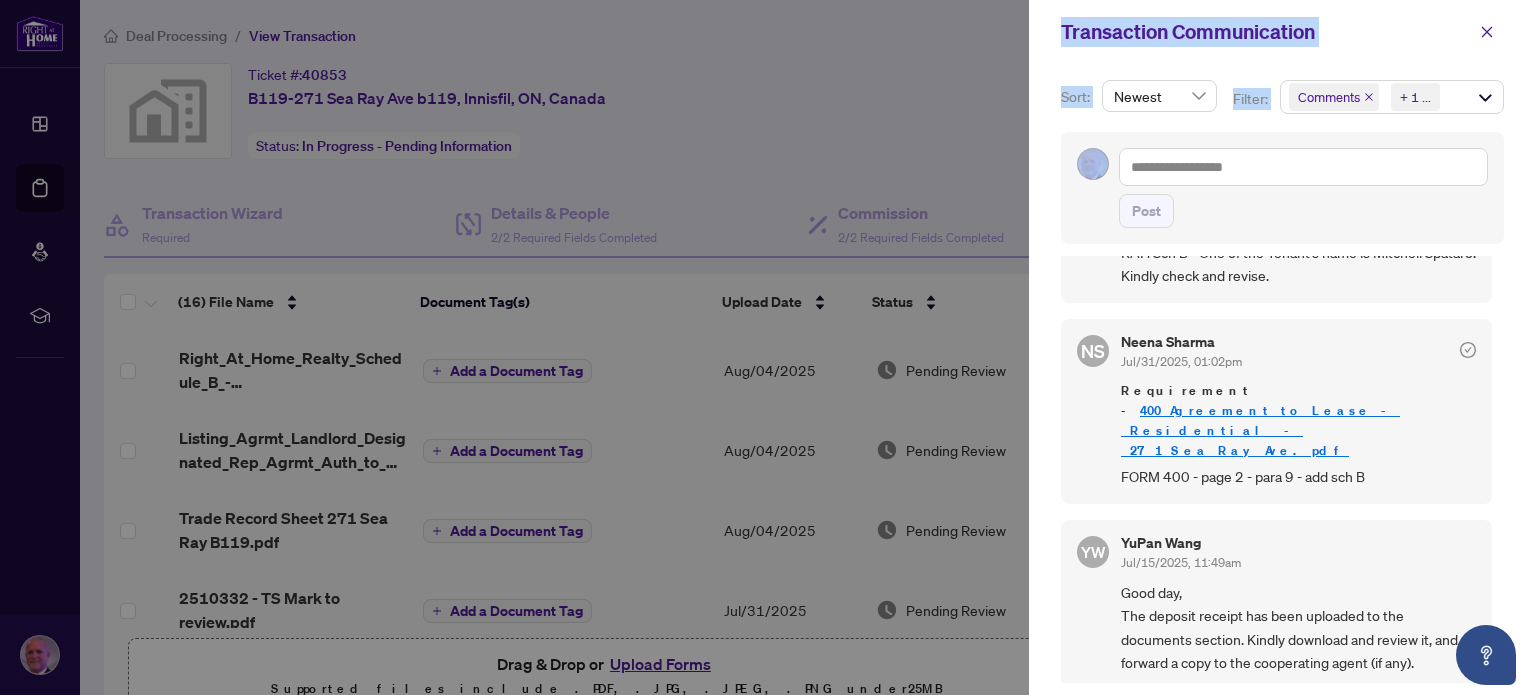 scroll, scrollTop: 2102, scrollLeft: 0, axis: vertical 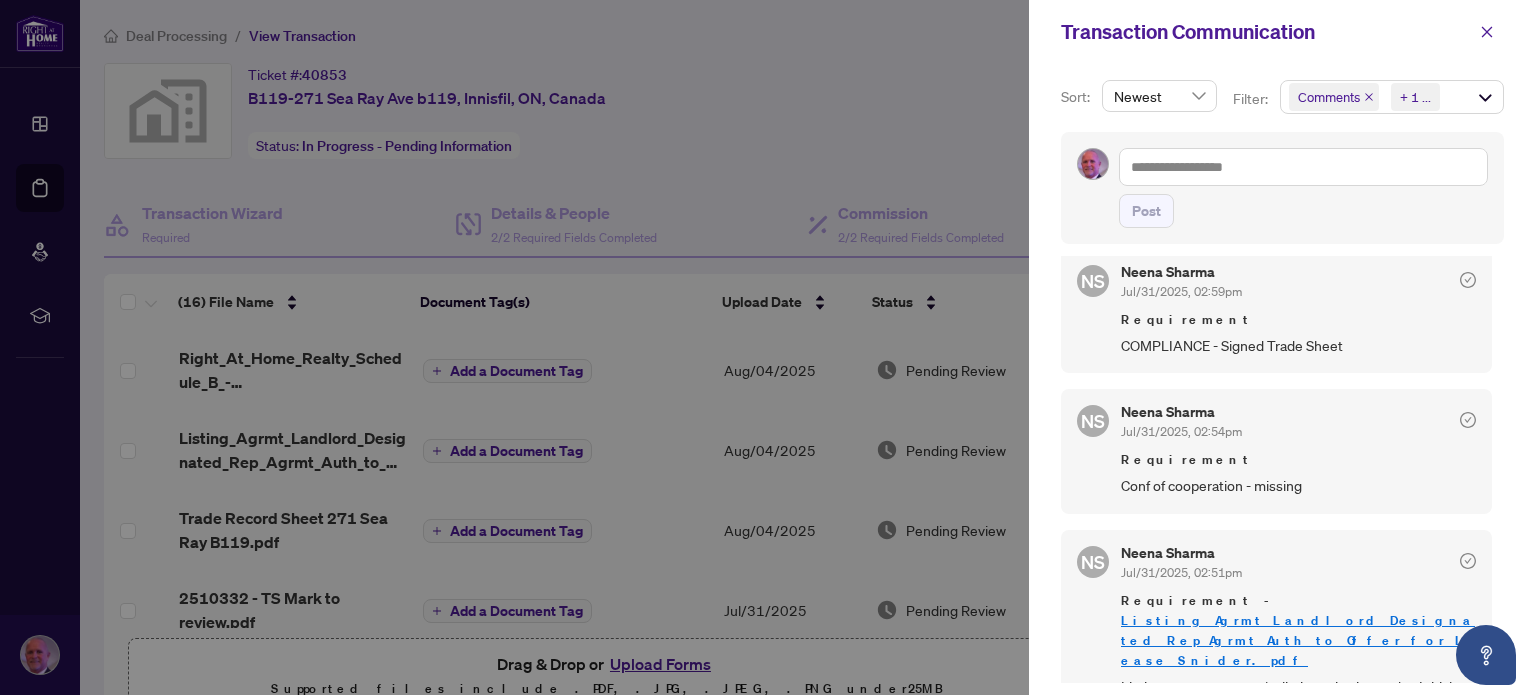 drag, startPoint x: 1498, startPoint y: 445, endPoint x: 1499, endPoint y: 425, distance: 20.024984 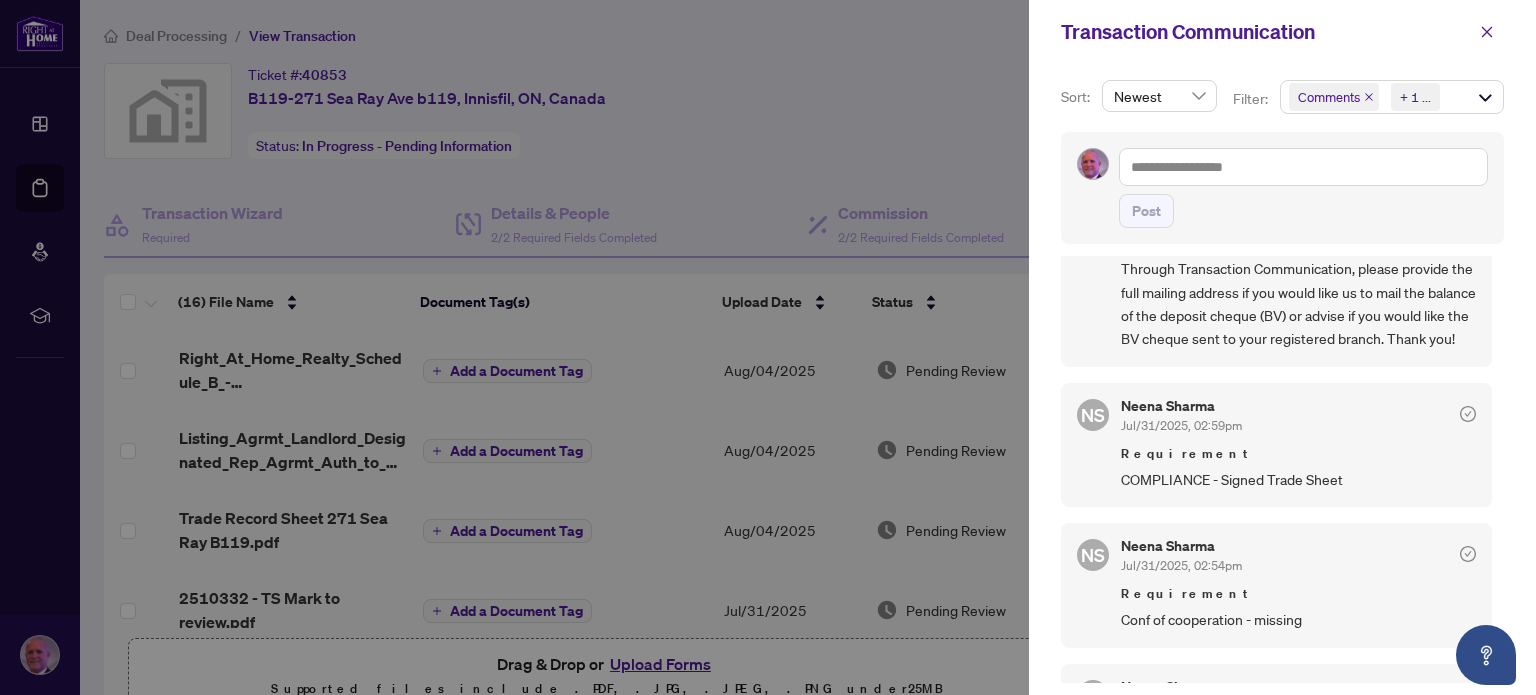 scroll, scrollTop: 754, scrollLeft: 0, axis: vertical 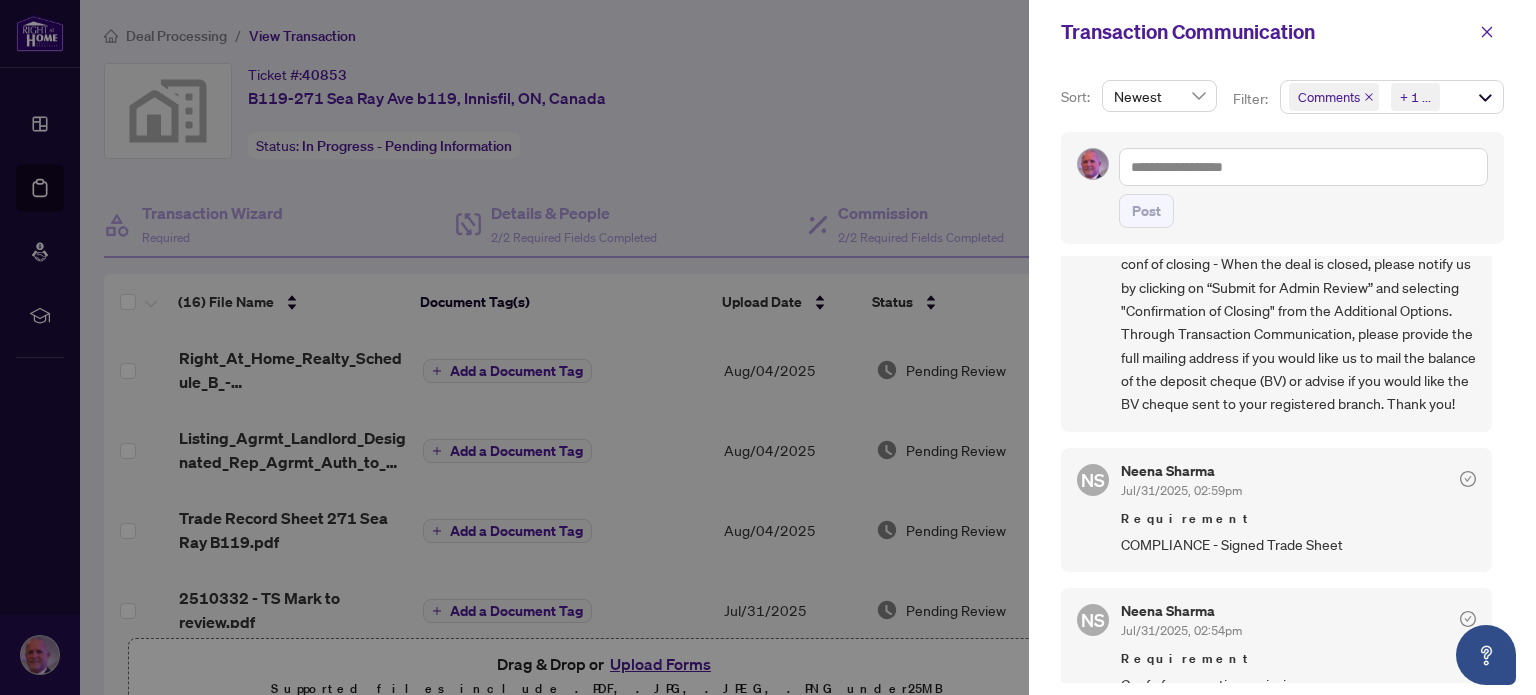 click at bounding box center [768, 347] 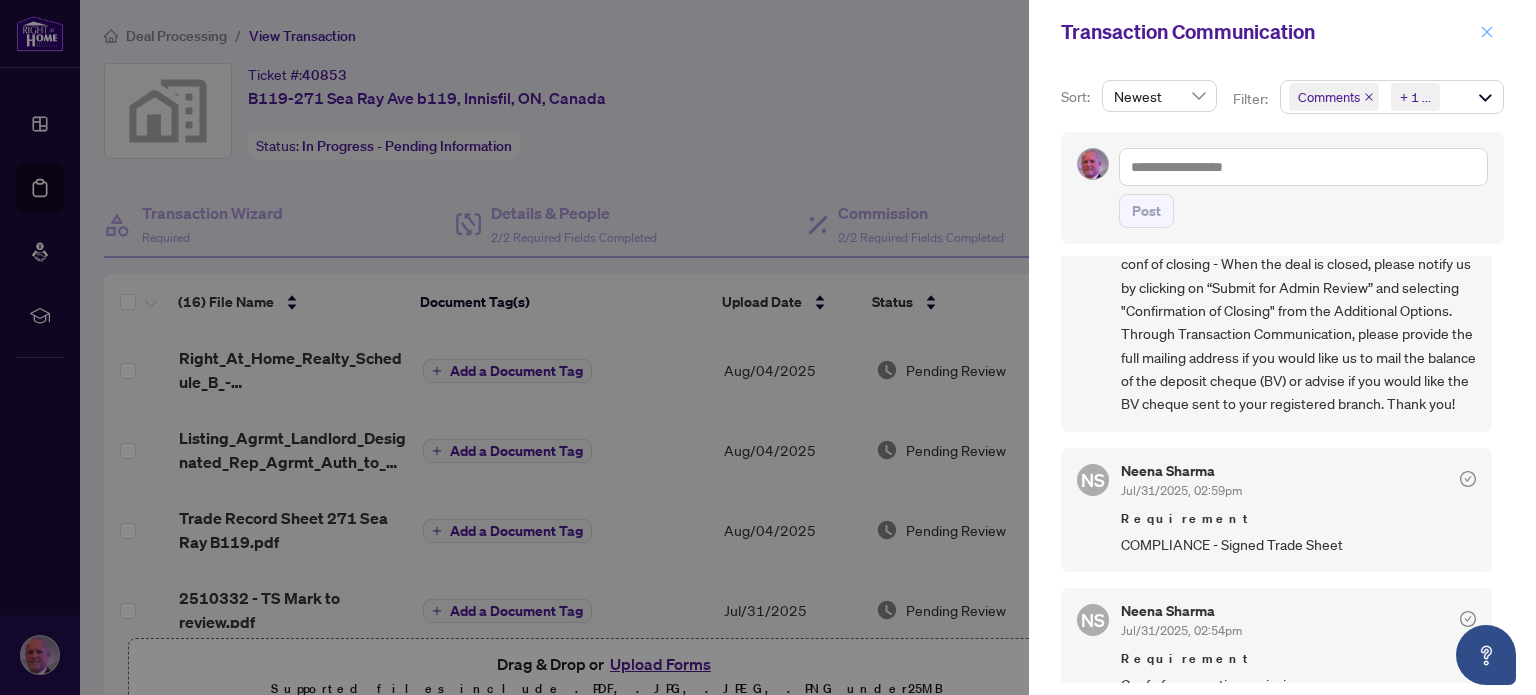 click 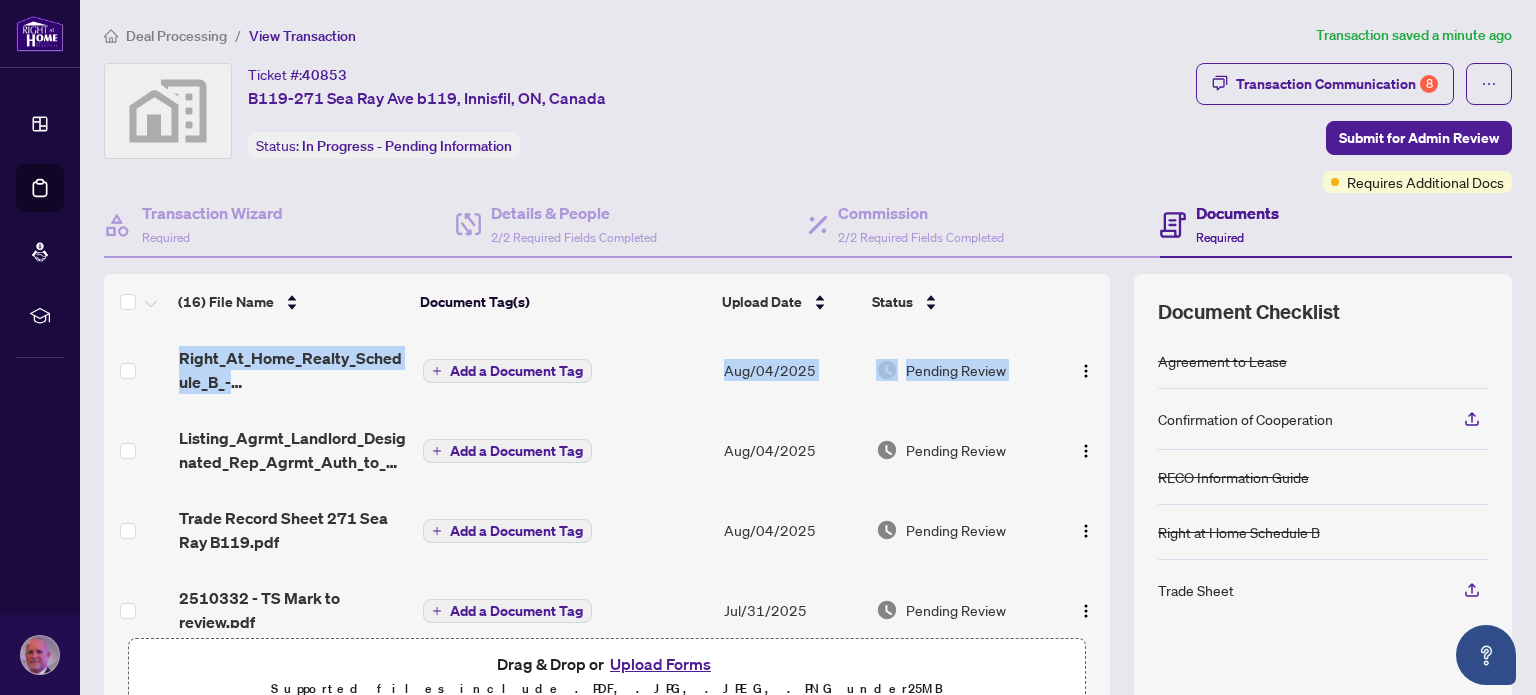 click on "Right_At_Home_Realty_Schedule_B_-_Agreement_to_Lease_-_Sea Ray Ave.pdf Add a Document Tag Aug/04/2025 Pending Review Listing_Agrmt_Landlord_Designated_Rep_Agrmt_Auth_to_Offer_for_Lease_Snider.pdf Add a Document Tag Aug/04/2025 Pending Review Trade Record Sheet 271 Sea Ray B119.pdf Add a Document Tag Aug/04/2025 Pending Review 2510332 - TS Mark to review.pdf Add a Document Tag Jul/31/2025 Pending Review 2510332 - BTV.pdf Back to Vendor Letter Jul/31/2025 Document Approved RAH deposit receipt.pdf Right at Home Deposit Receipt Jul/15/2025 Document Approved wire transfer confirmation.png Wire Transfer Summary Jul/13/2025 Document Approved Deposit Receipt.png Add a Document Tag Jul/10/2025 Document Approved 400_Agreement_to_Lease_-_Residential_-_271_Sea_Ray_Ave.pdf Agreement to Lease Jul/06/2025 Document Needs Work 1 Right_At_Home_Realty_Schedule_B_-_Agreement_to_Lease_-_Residential.pdf Right at Home Schedule B Jul/01/2025 Document Needs Work 1 Listing Agreement Jul/01/2025 Document Needs Work 3" at bounding box center (607, 479) 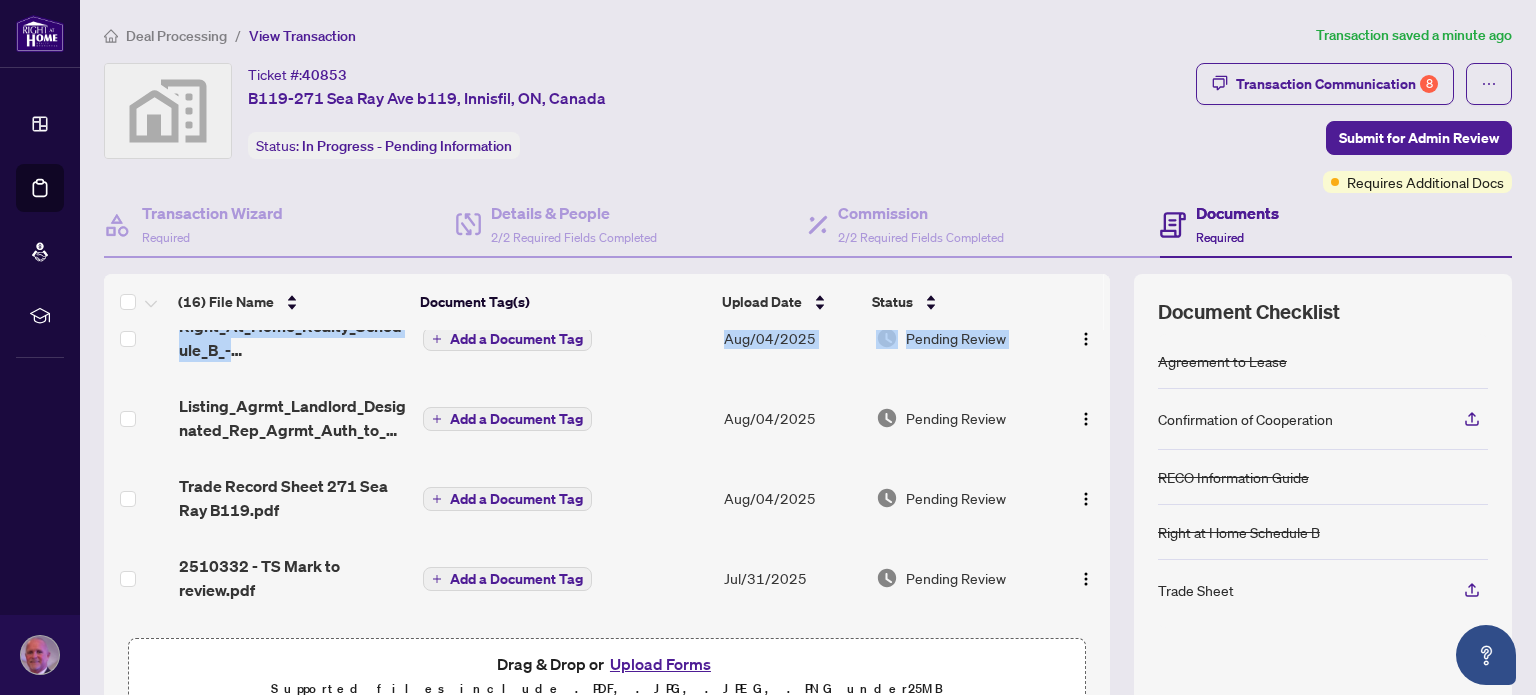 scroll, scrollTop: 50, scrollLeft: 0, axis: vertical 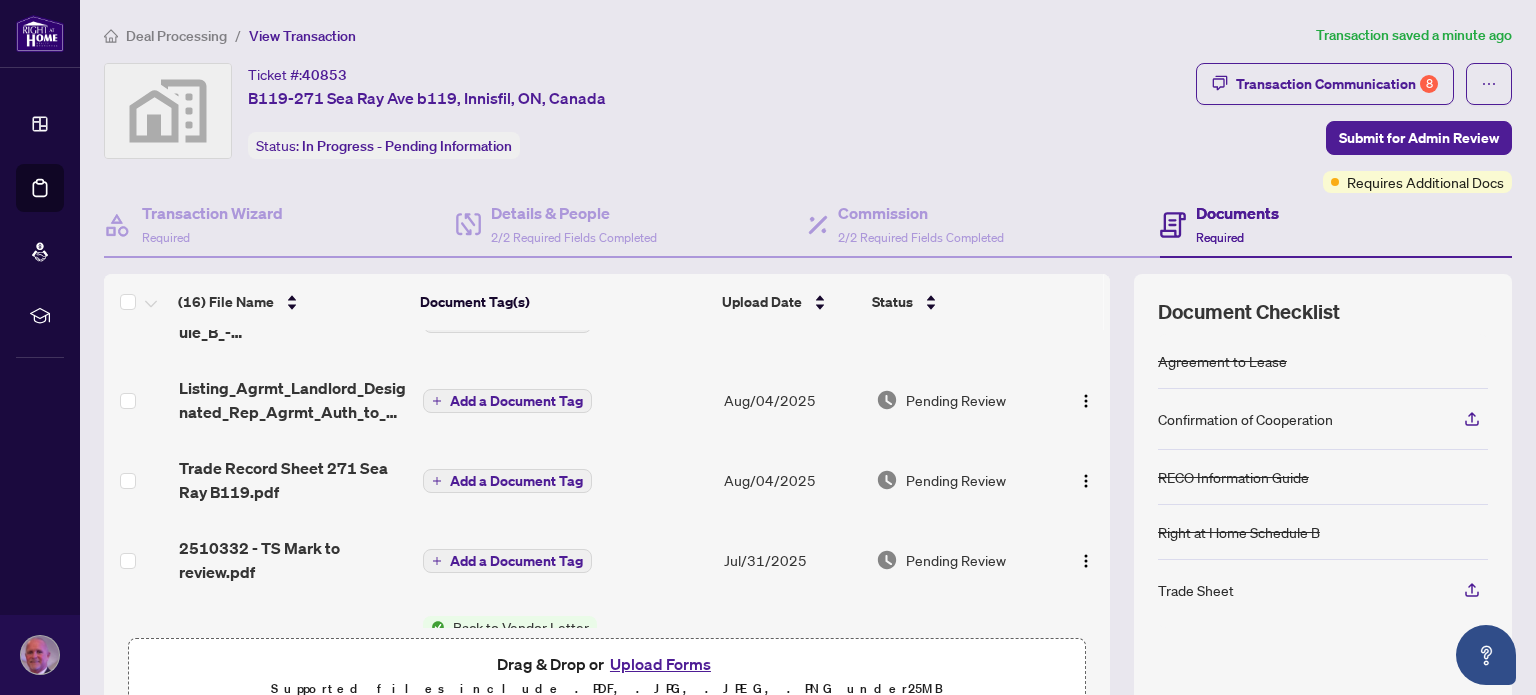 click at bounding box center [1077, 302] 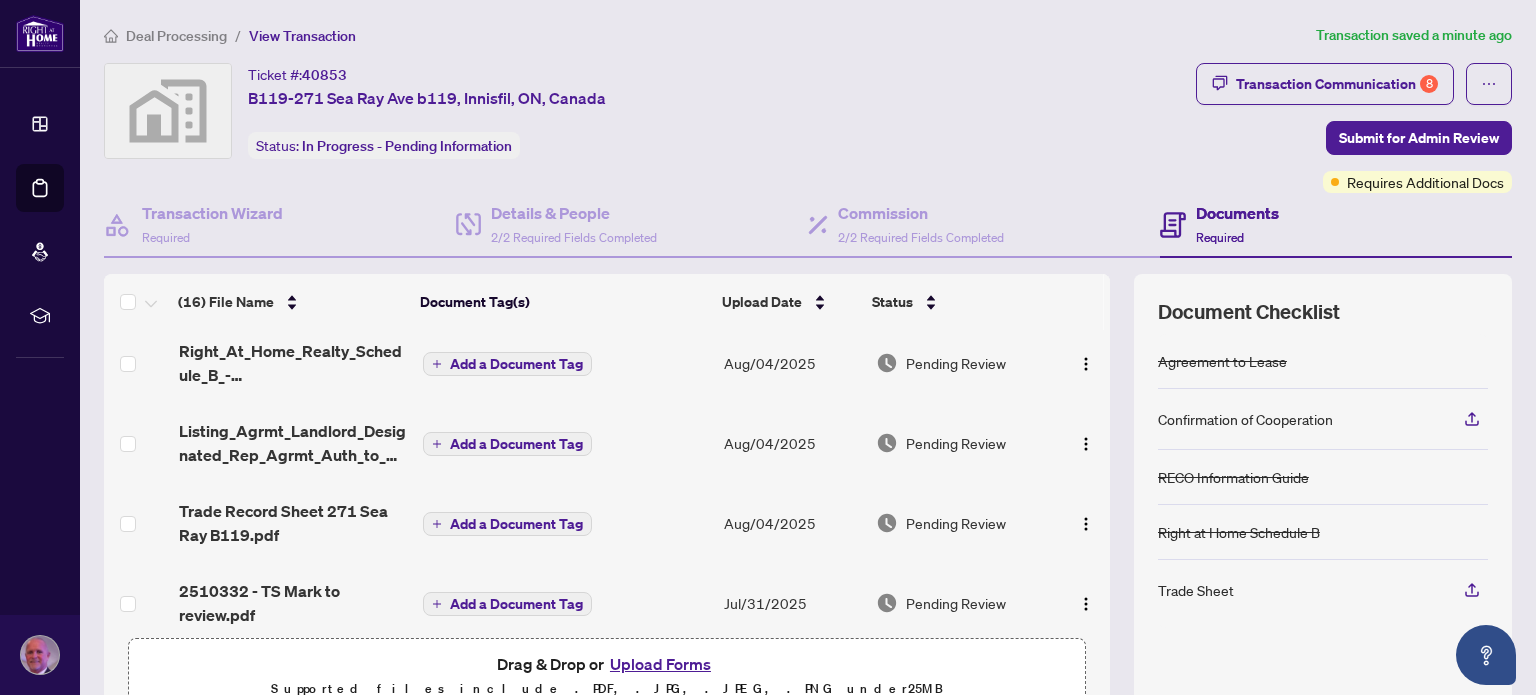 scroll, scrollTop: 0, scrollLeft: 0, axis: both 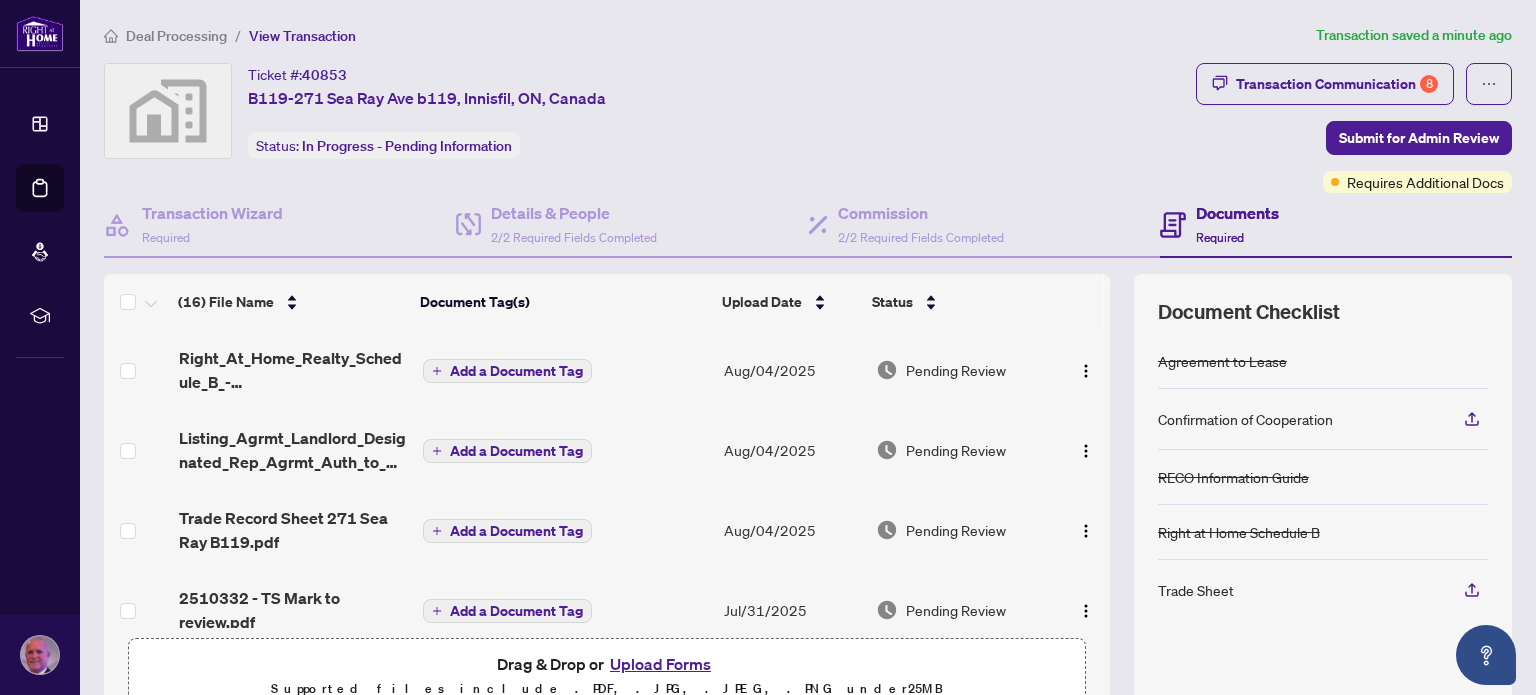 click on "Upload Forms" at bounding box center [660, 664] 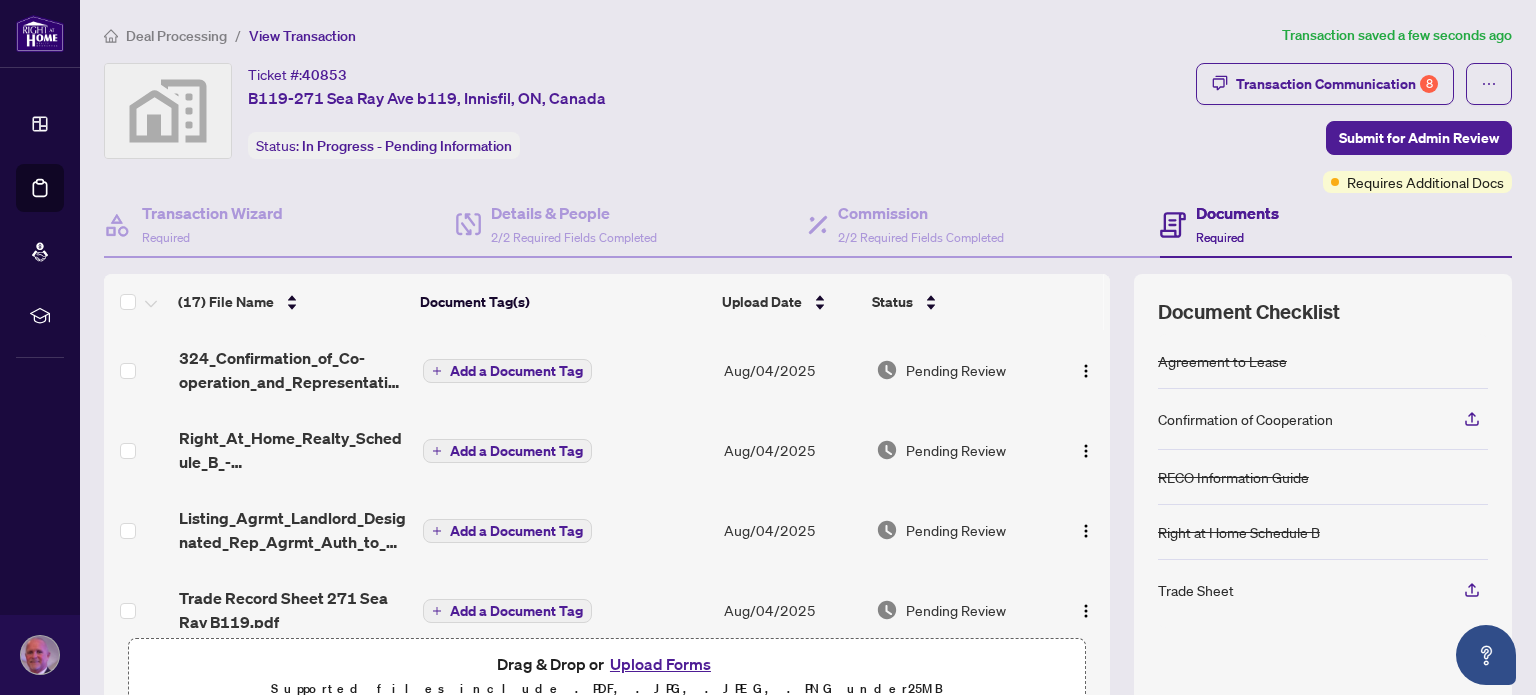 click on "Upload Forms" at bounding box center (660, 664) 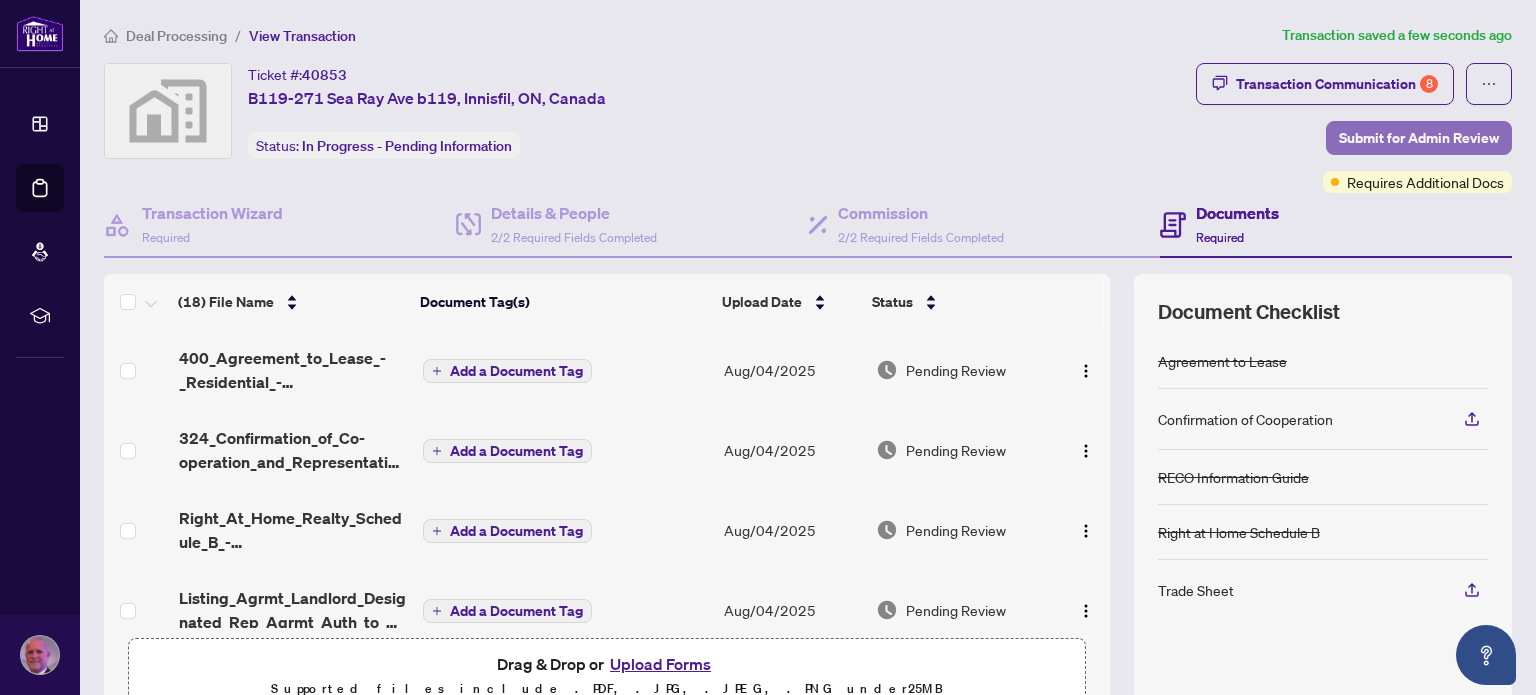 click on "Submit for Admin Review" at bounding box center (1419, 138) 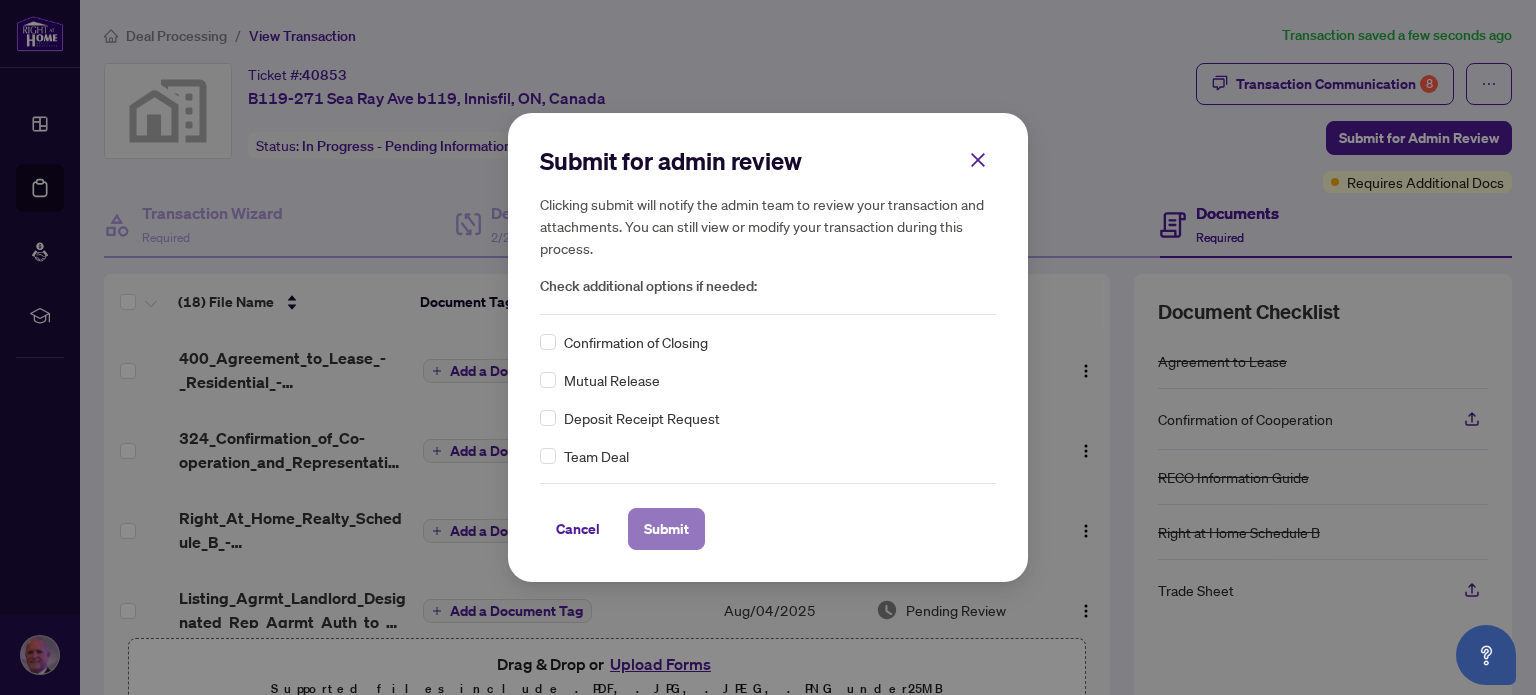 click on "Submit" at bounding box center [666, 529] 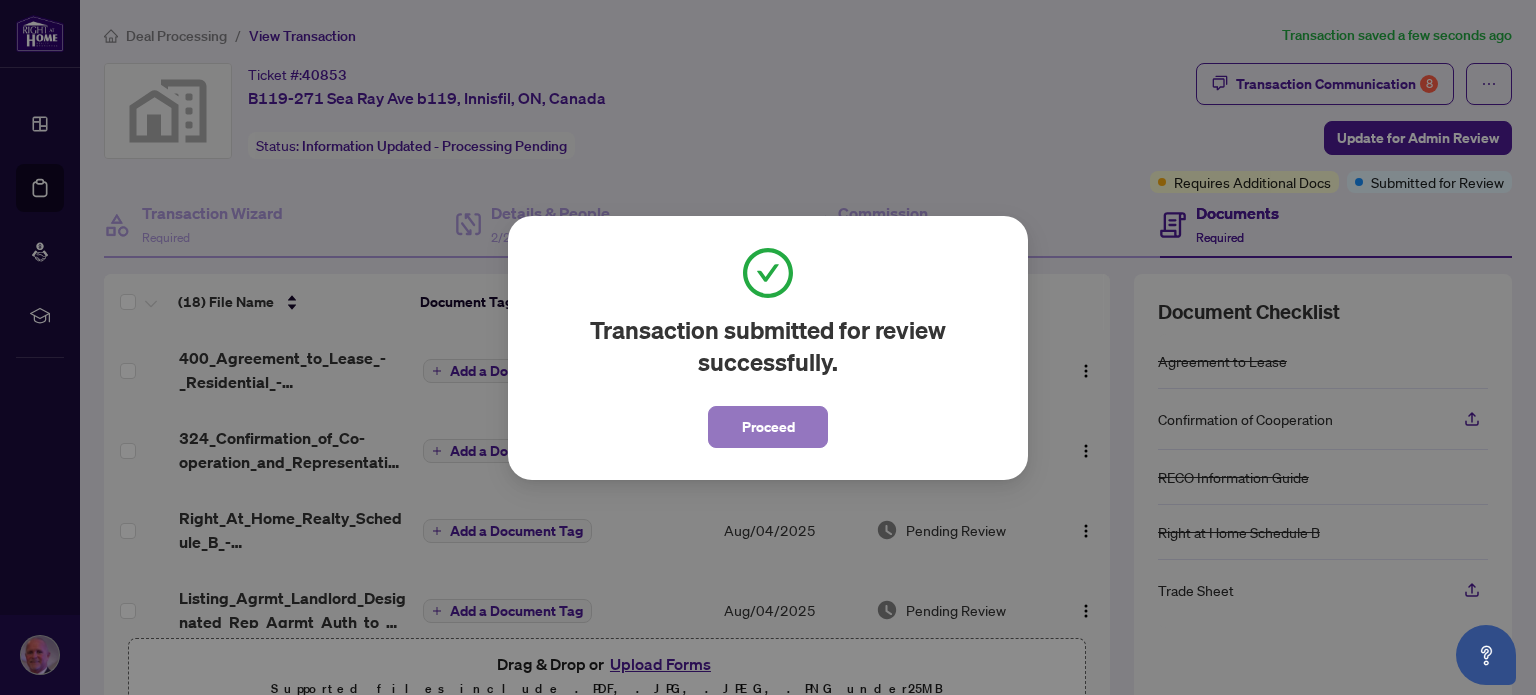 click on "Proceed" at bounding box center (768, 427) 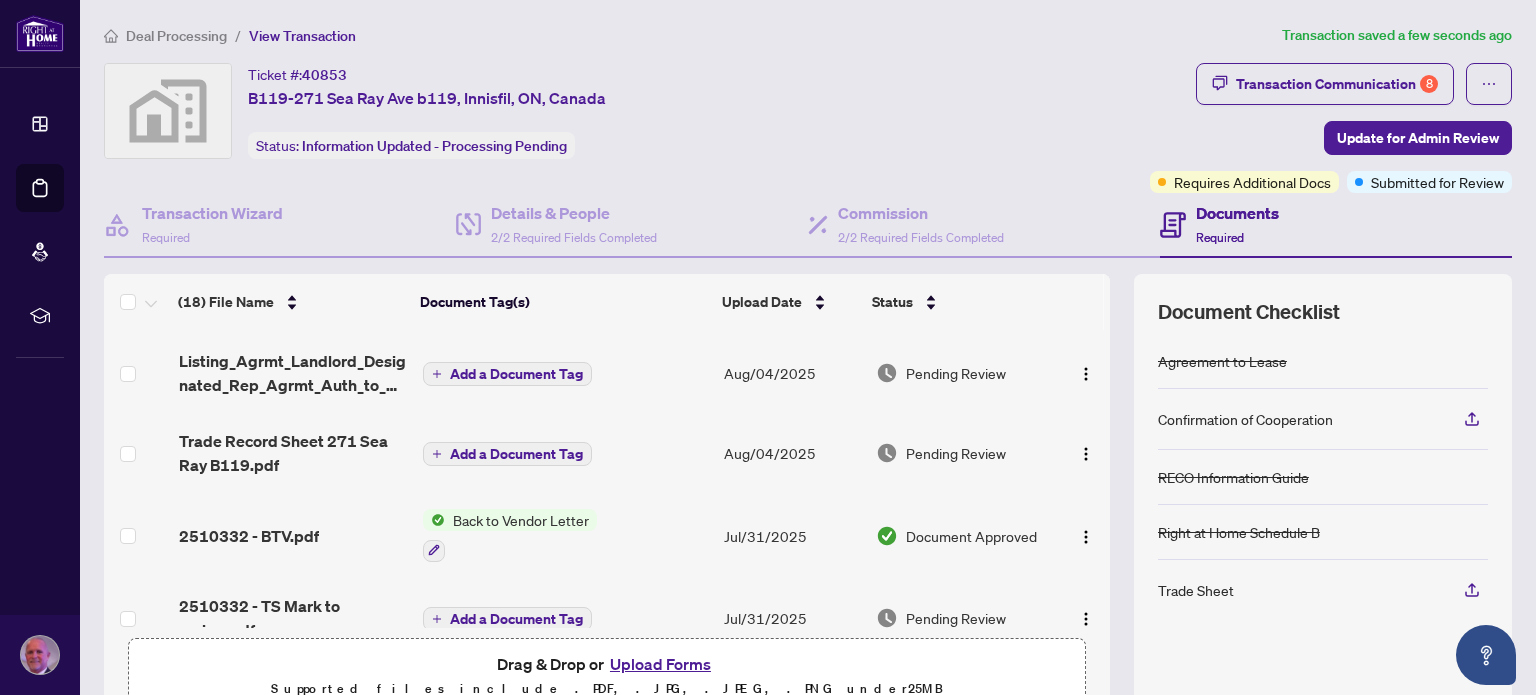 scroll, scrollTop: 245, scrollLeft: 0, axis: vertical 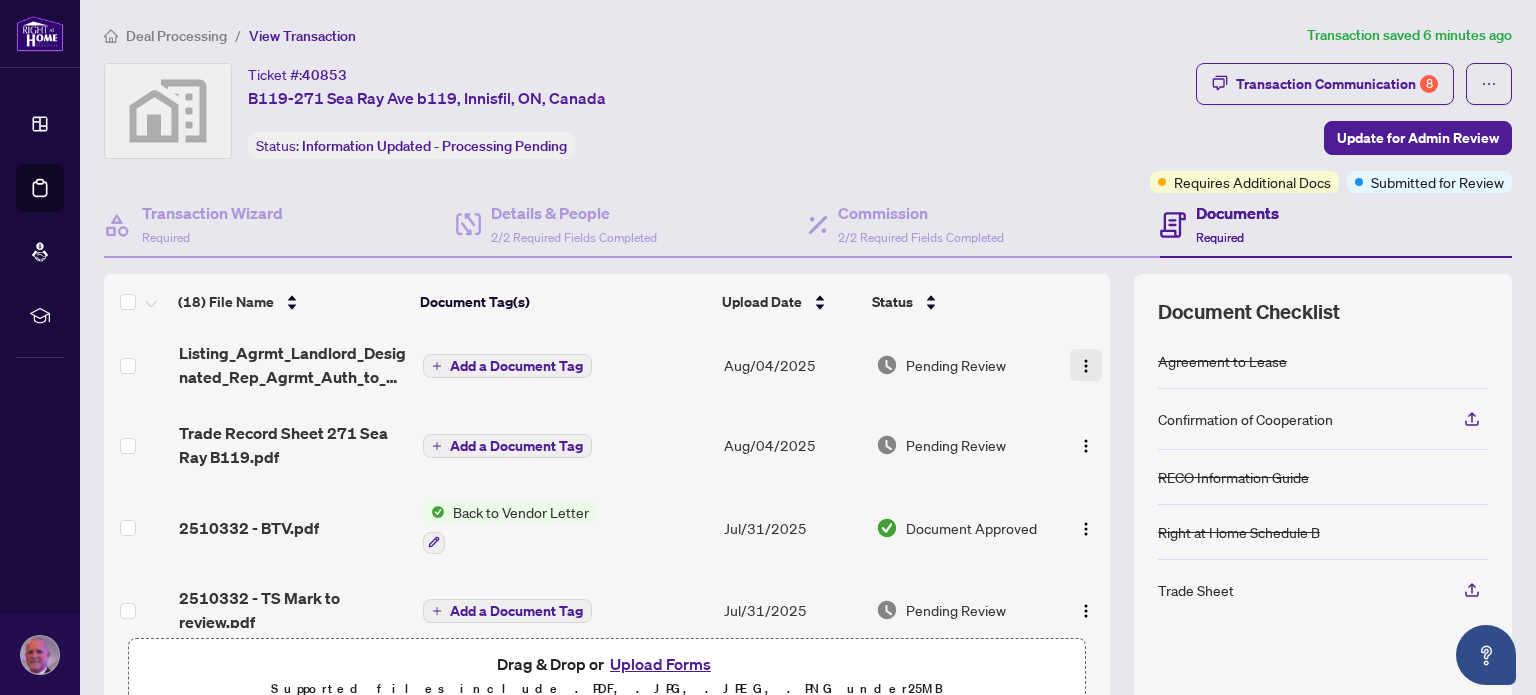 click at bounding box center (1086, 366) 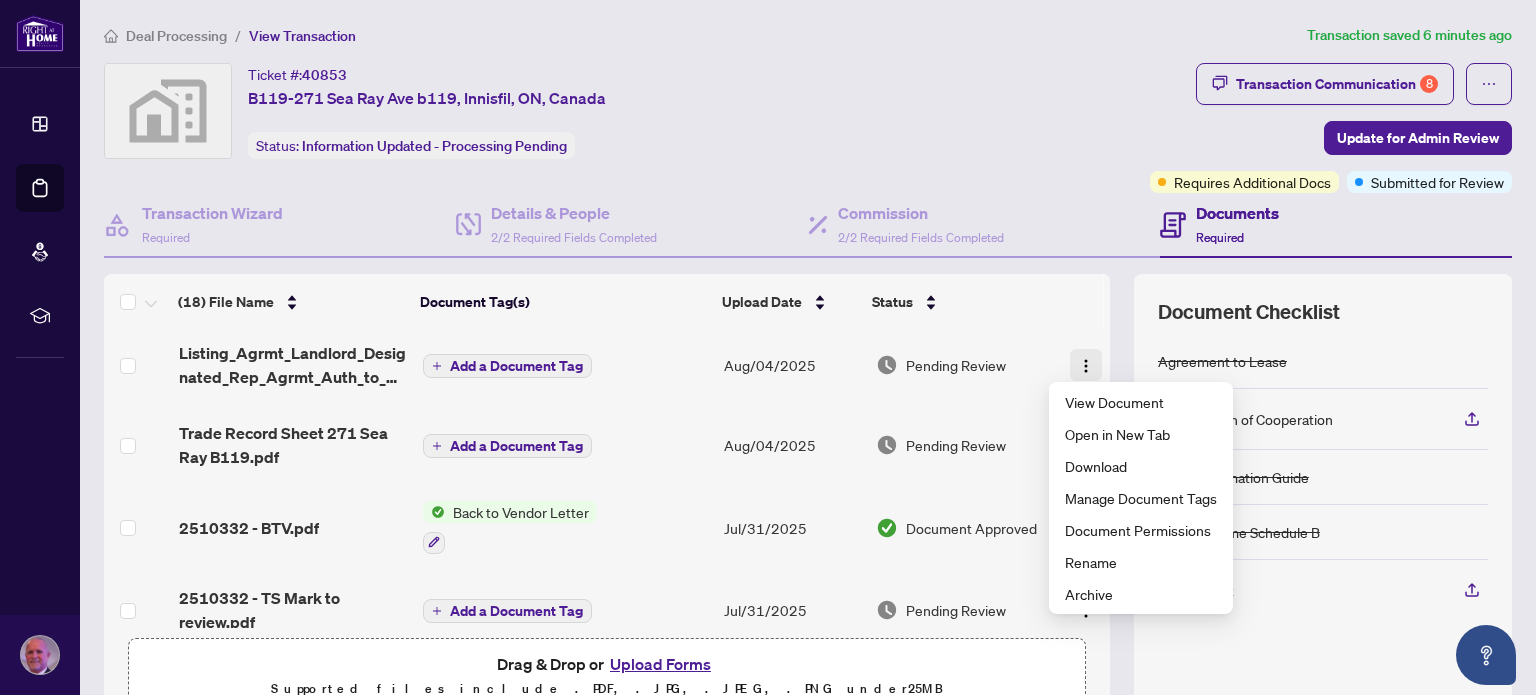 click at bounding box center [1086, 366] 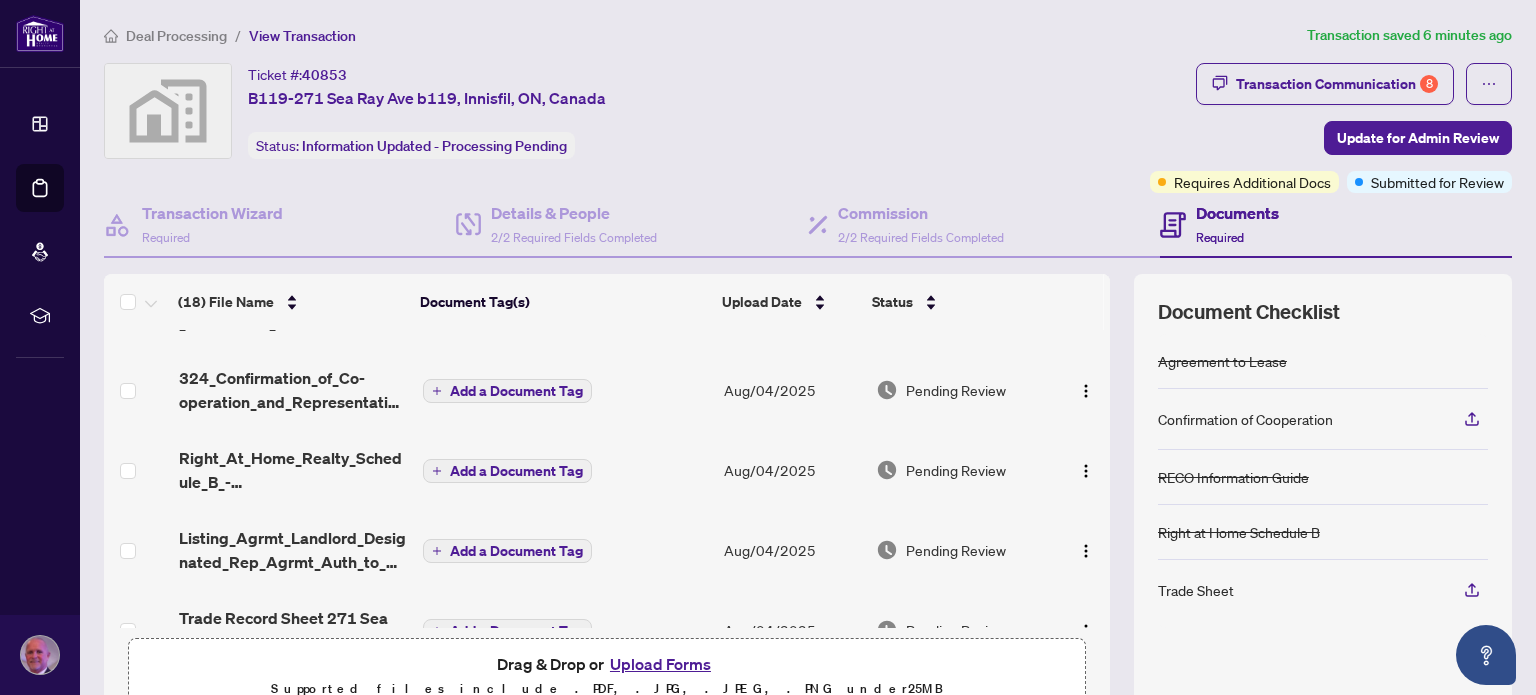 scroll, scrollTop: 0, scrollLeft: 0, axis: both 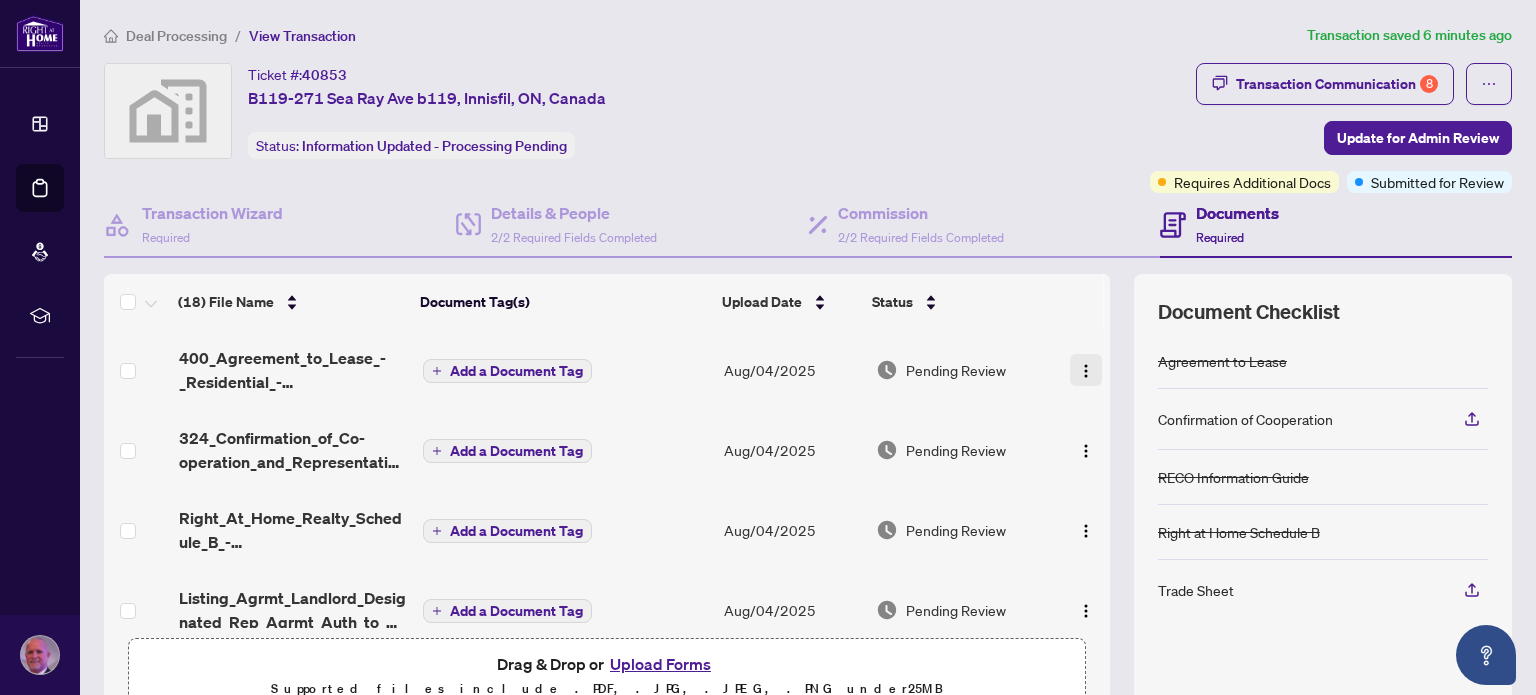 click at bounding box center [1086, 371] 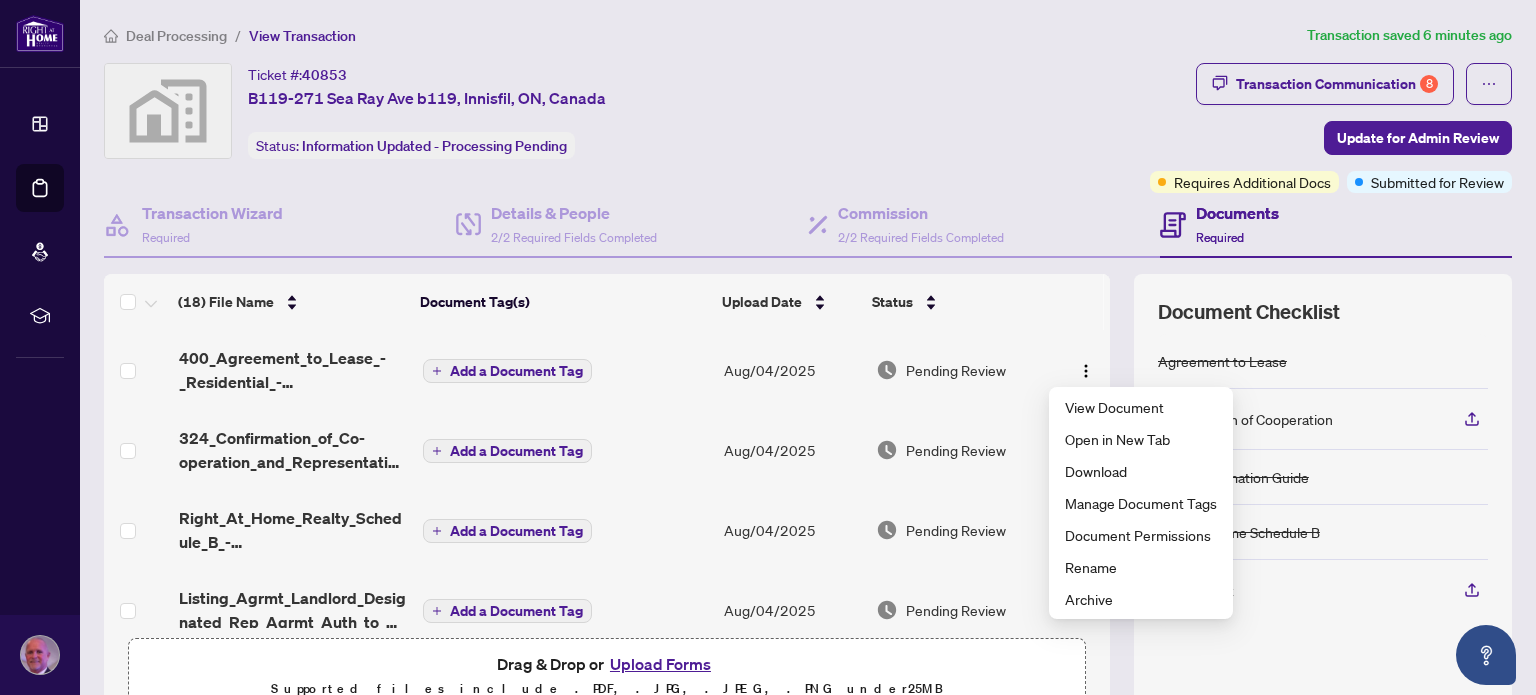 click on "Ticket #:  40853 B119-271 Sea Ray Ave b119, Innisfil, ON, Canada Status:   Information Updated - Processing Pending" at bounding box center (623, 111) 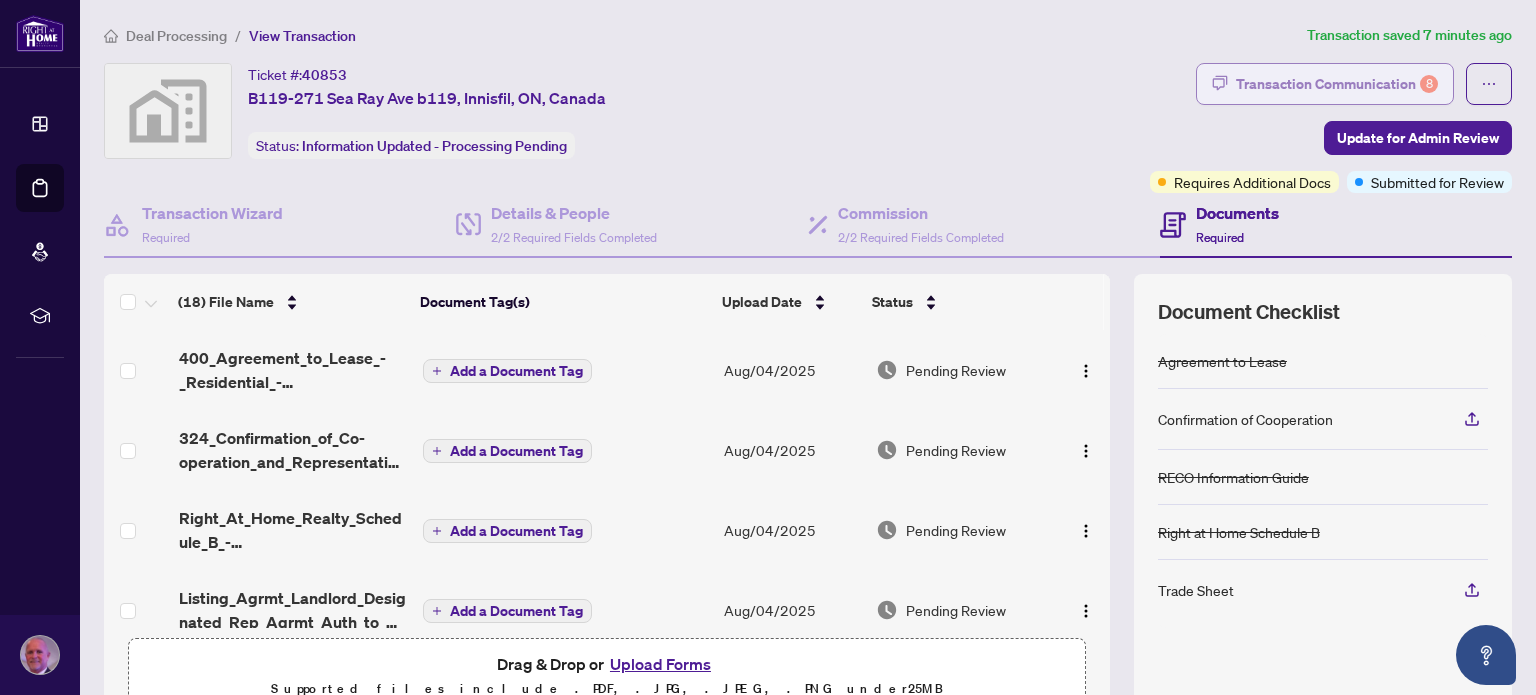 click on "Transaction Communication 8" at bounding box center [1337, 84] 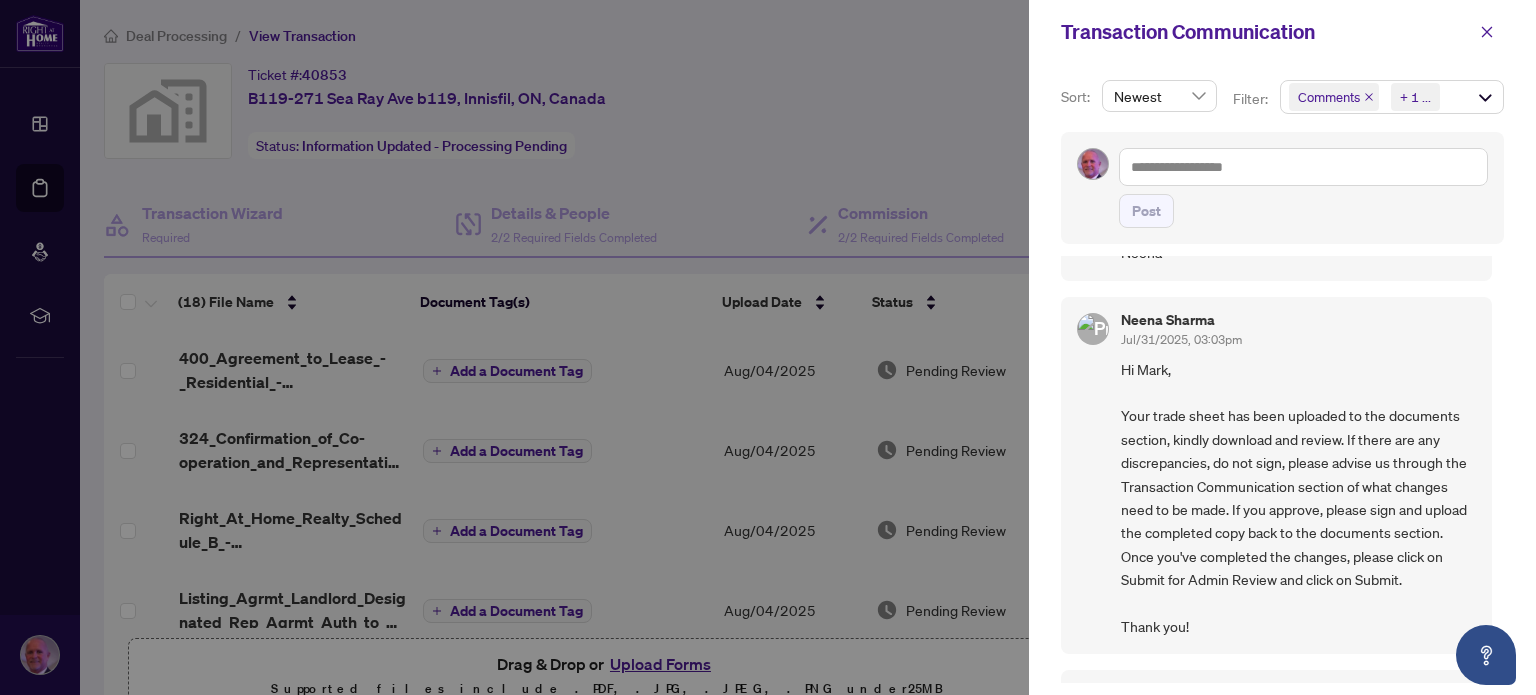 scroll, scrollTop: 0, scrollLeft: 0, axis: both 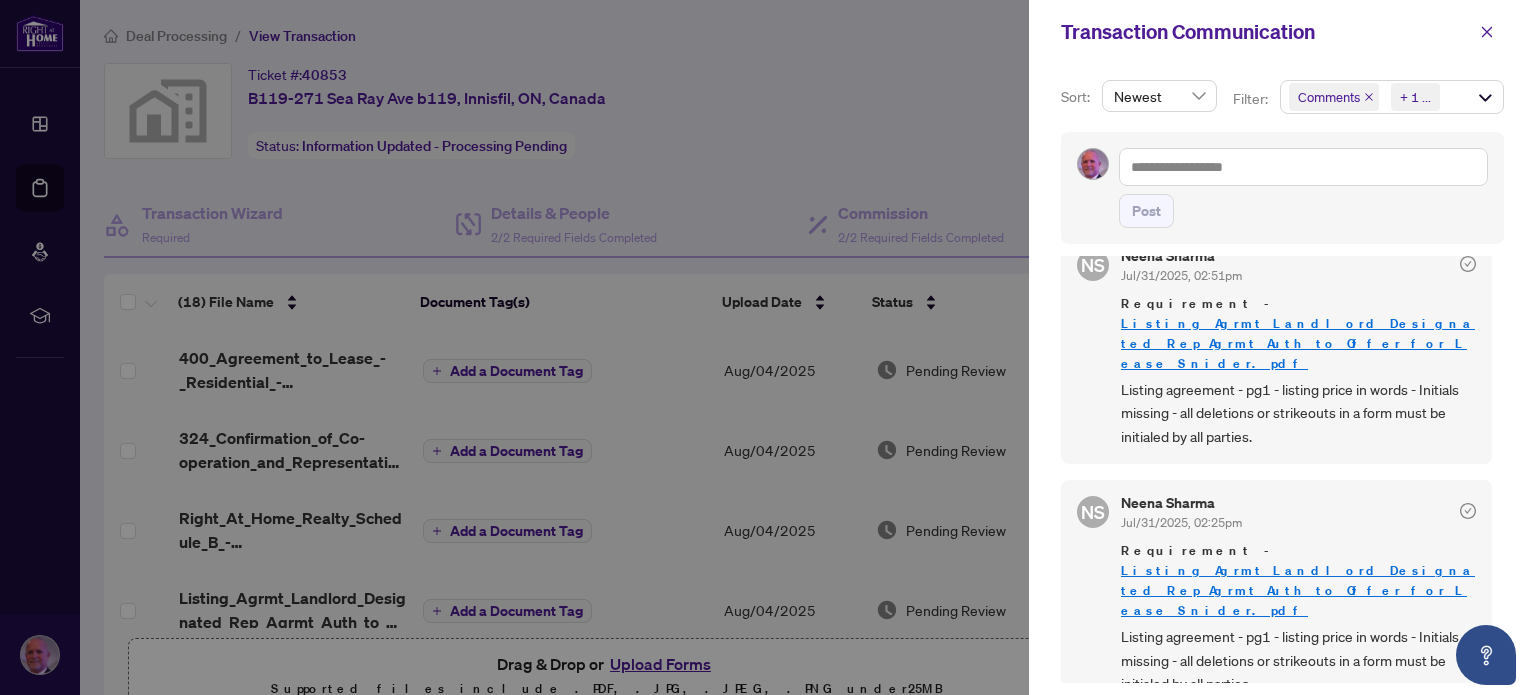 click at bounding box center (768, 347) 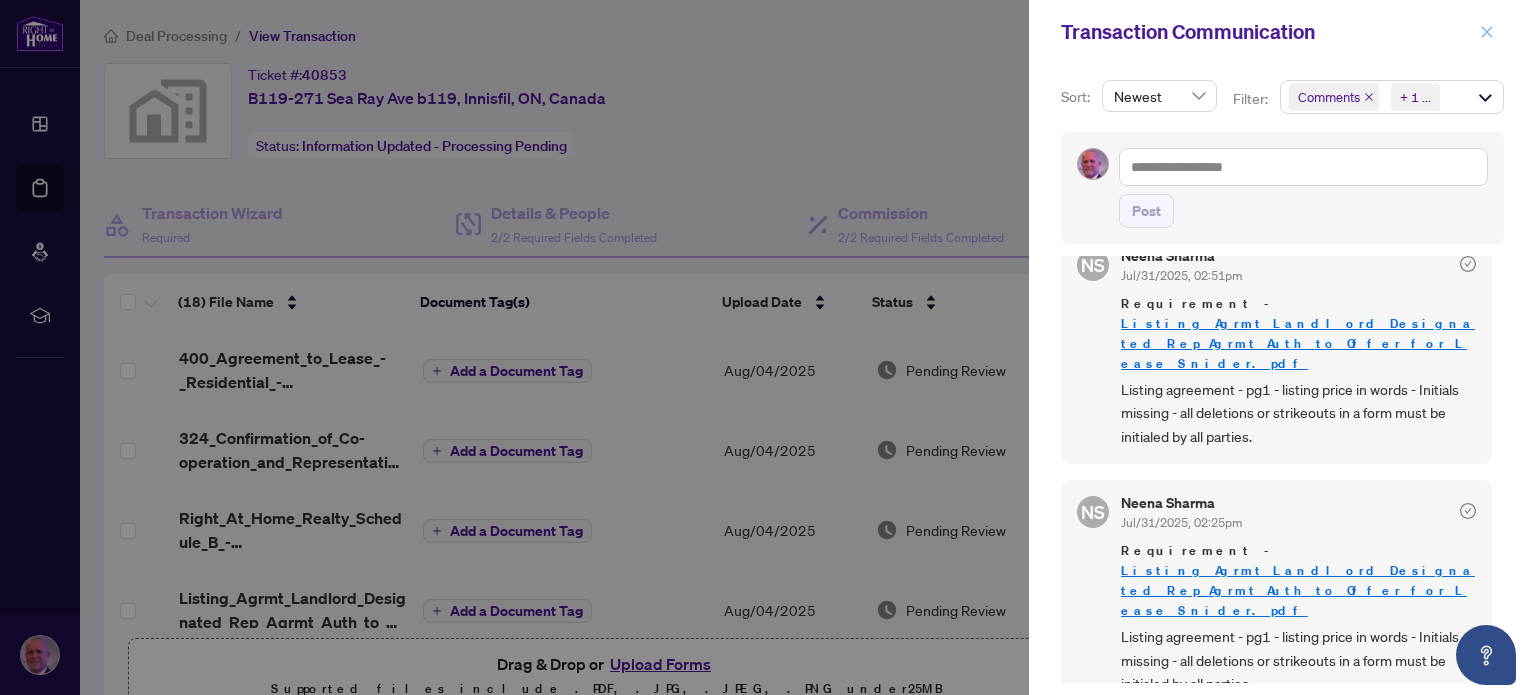 click 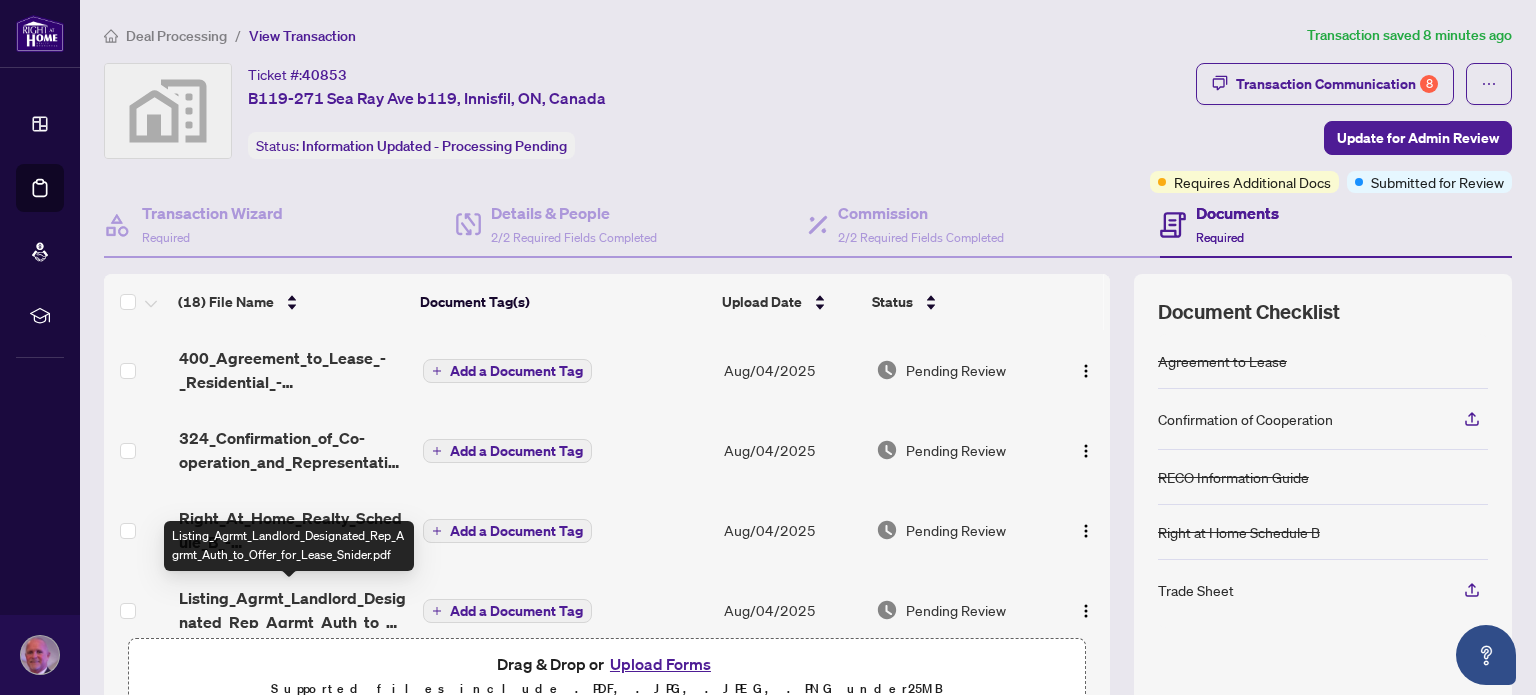 click on "Listing_Agrmt_Landlord_Designated_Rep_Agrmt_Auth_to_Offer_for_Lease_Snider.pdf" at bounding box center (293, 610) 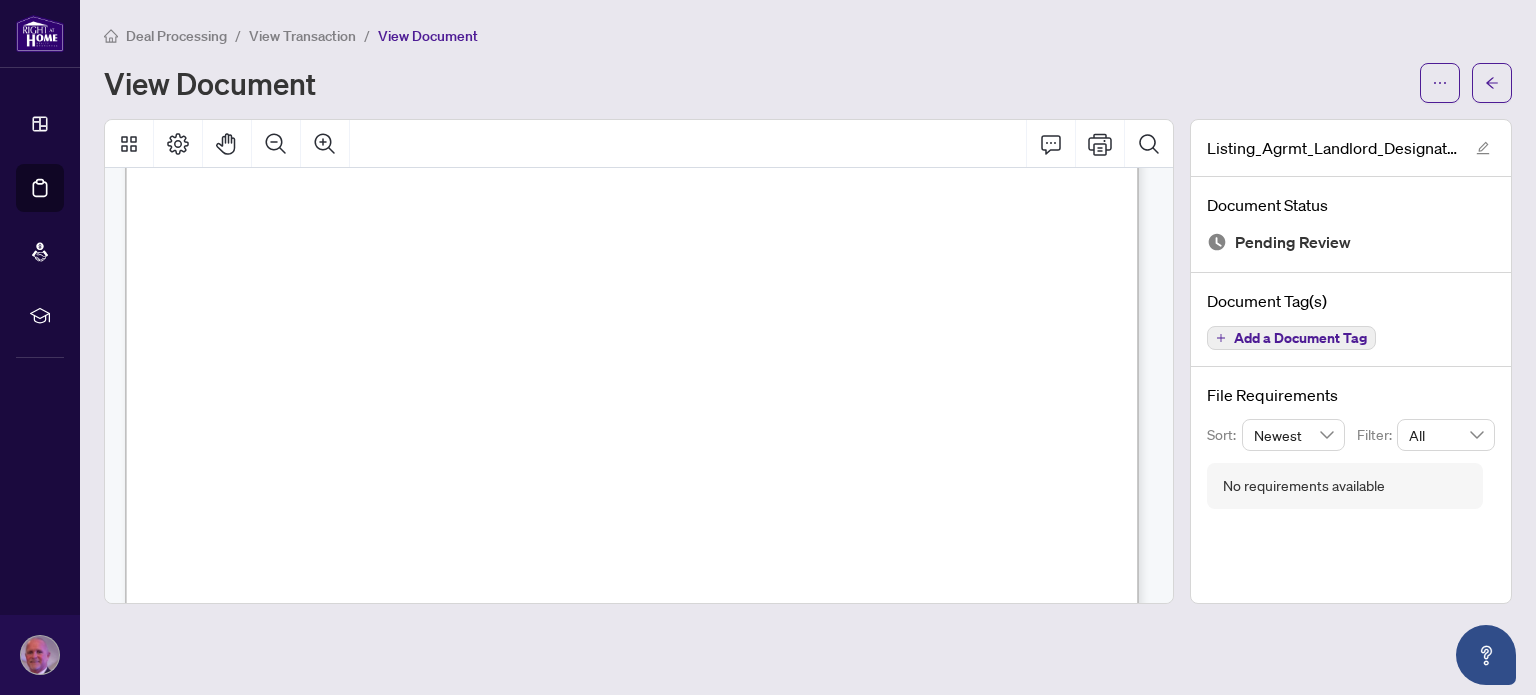 scroll, scrollTop: 146, scrollLeft: 0, axis: vertical 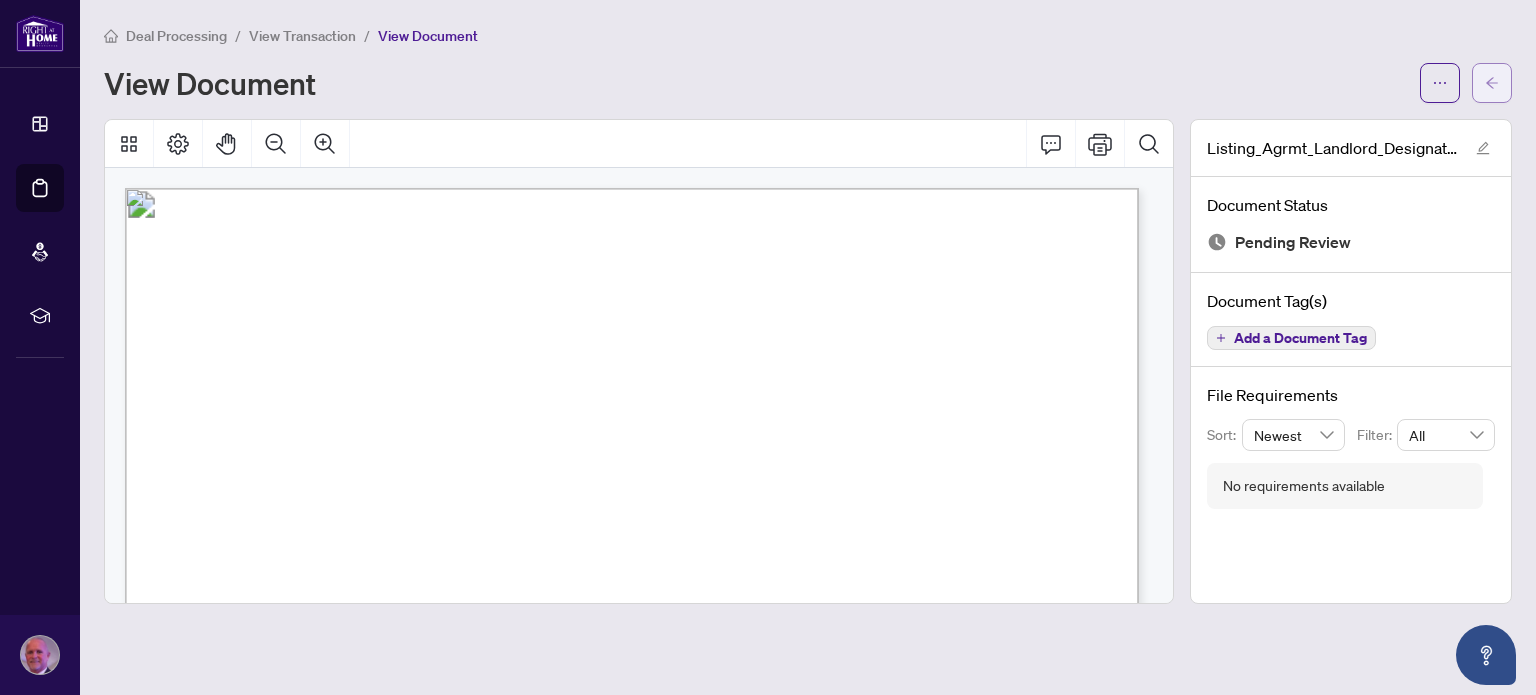 click 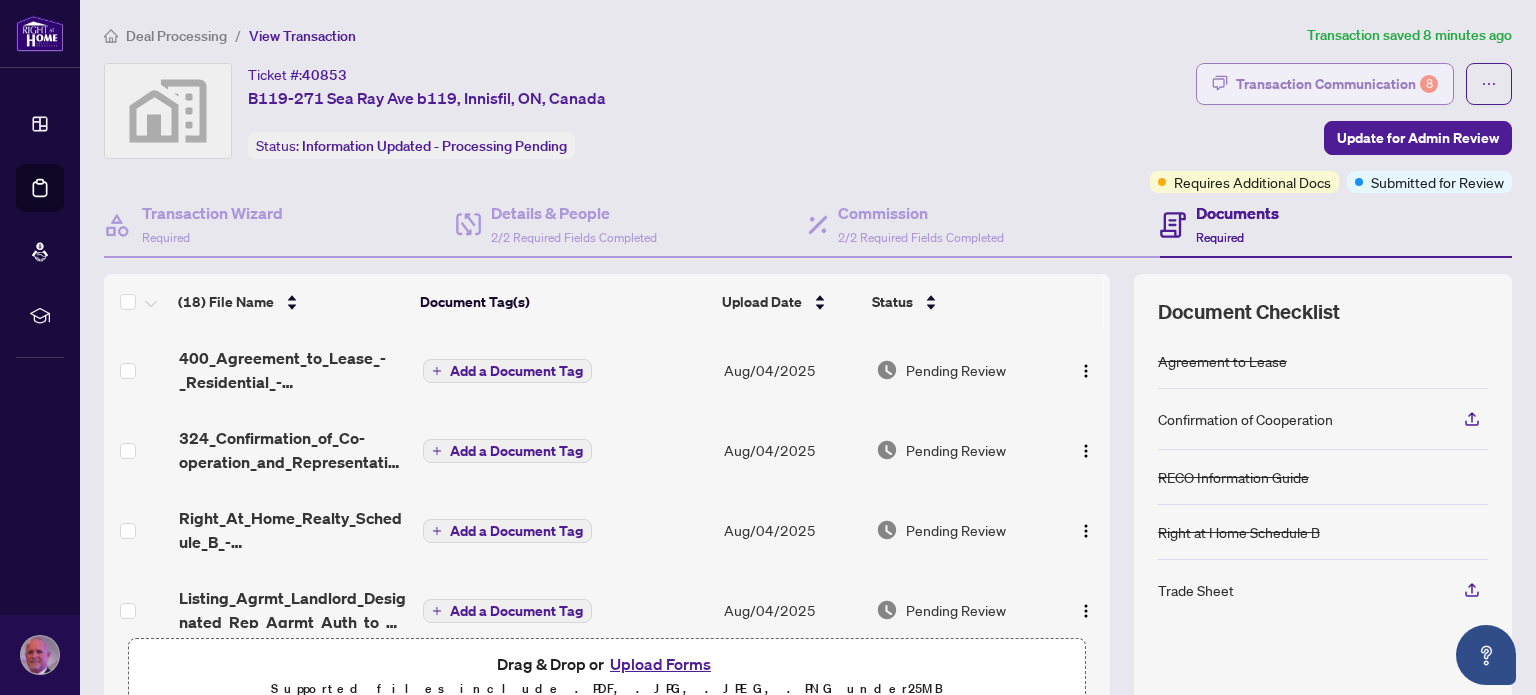click on "Transaction Communication 8" at bounding box center (1337, 84) 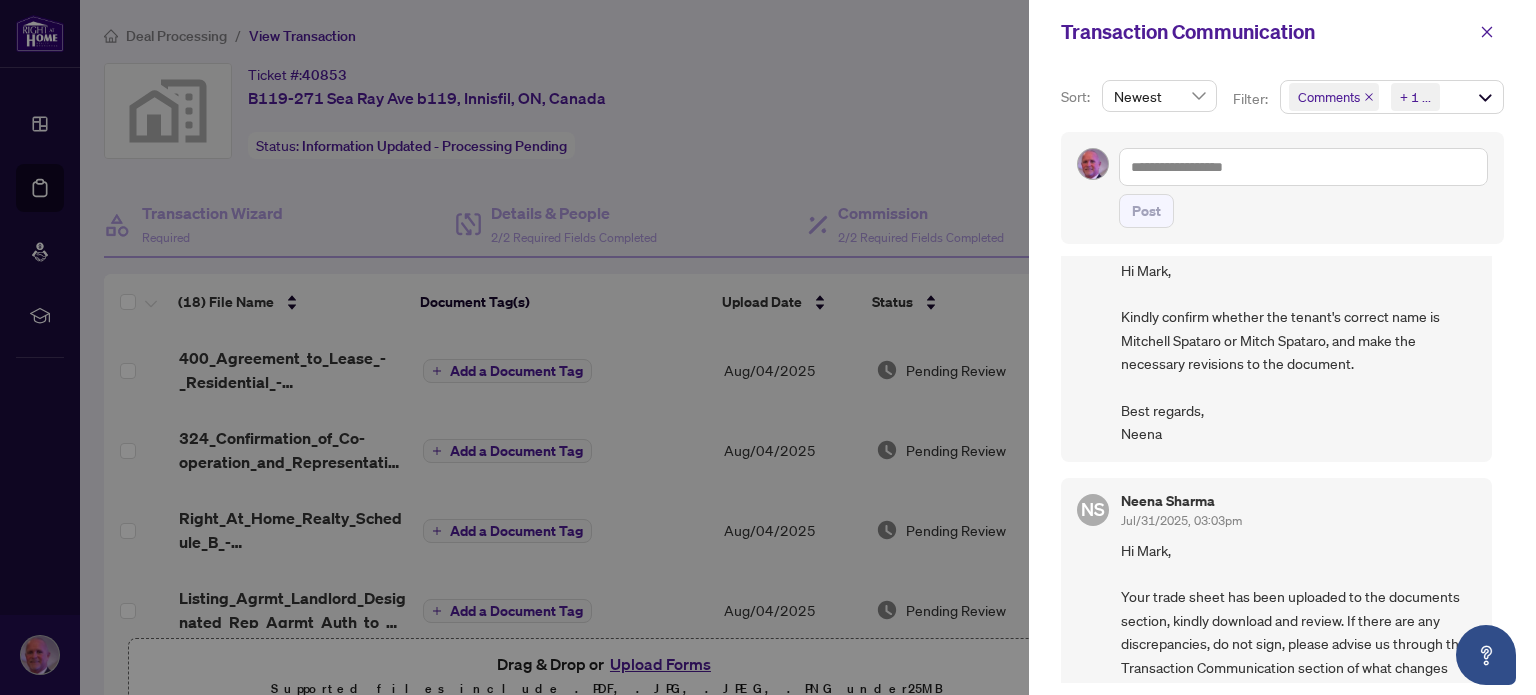 scroll, scrollTop: 285, scrollLeft: 0, axis: vertical 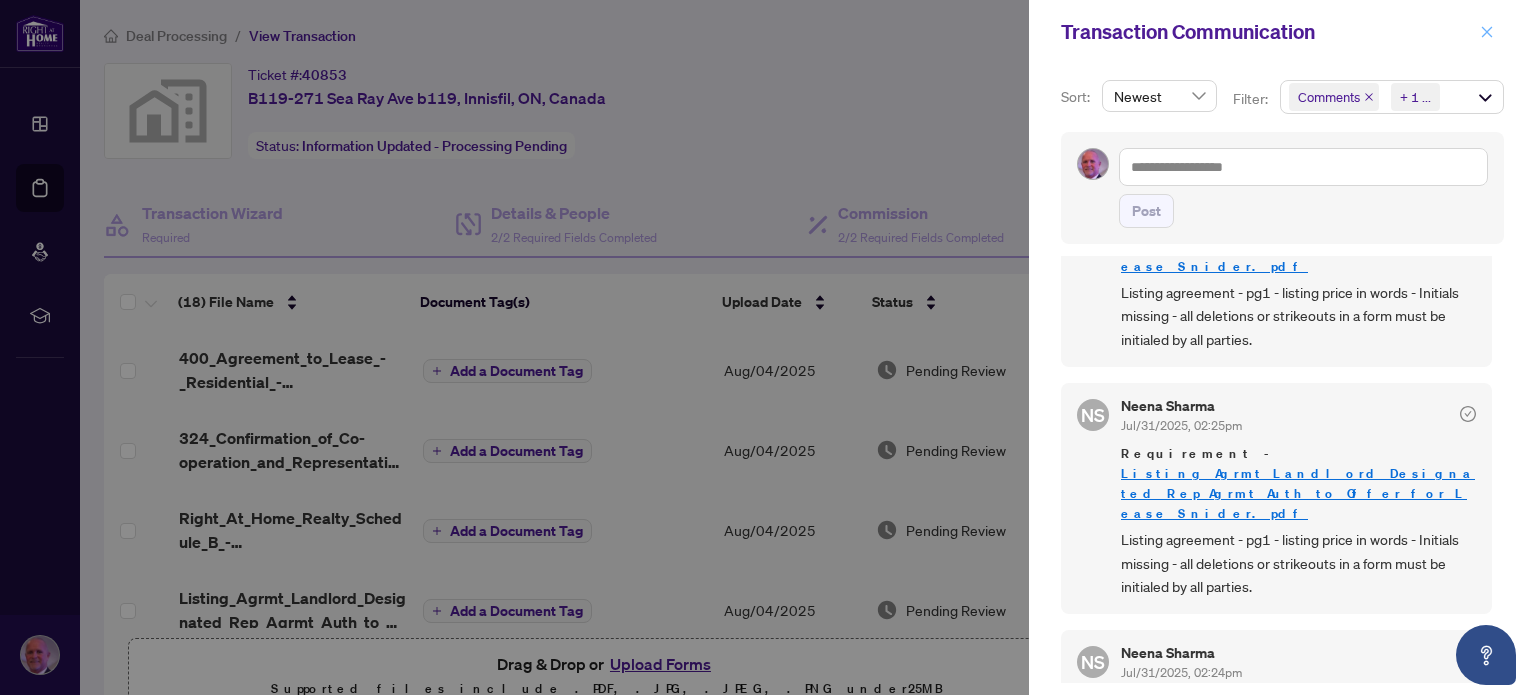 click 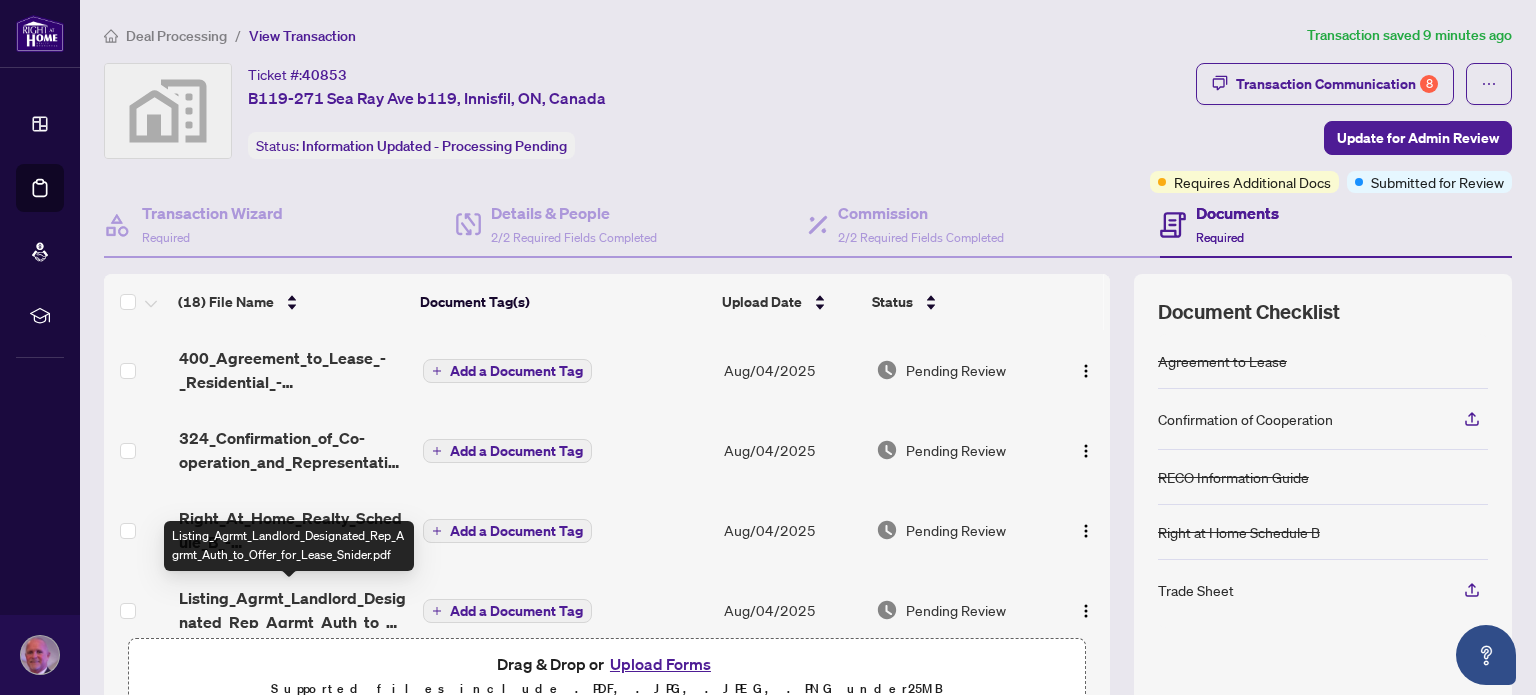 click on "Listing_Agrmt_Landlord_Designated_Rep_Agrmt_Auth_to_Offer_for_Lease_Snider.pdf" at bounding box center (293, 610) 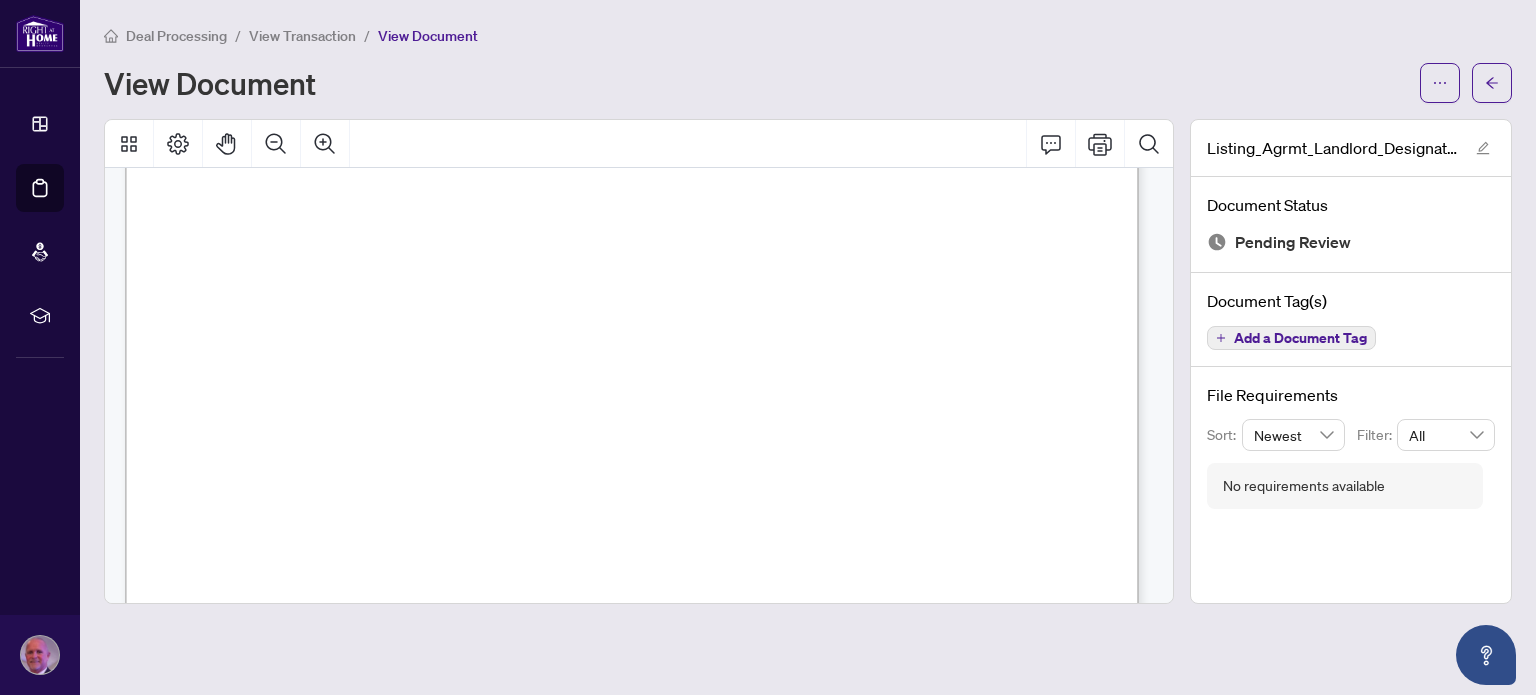 scroll, scrollTop: 314, scrollLeft: 0, axis: vertical 